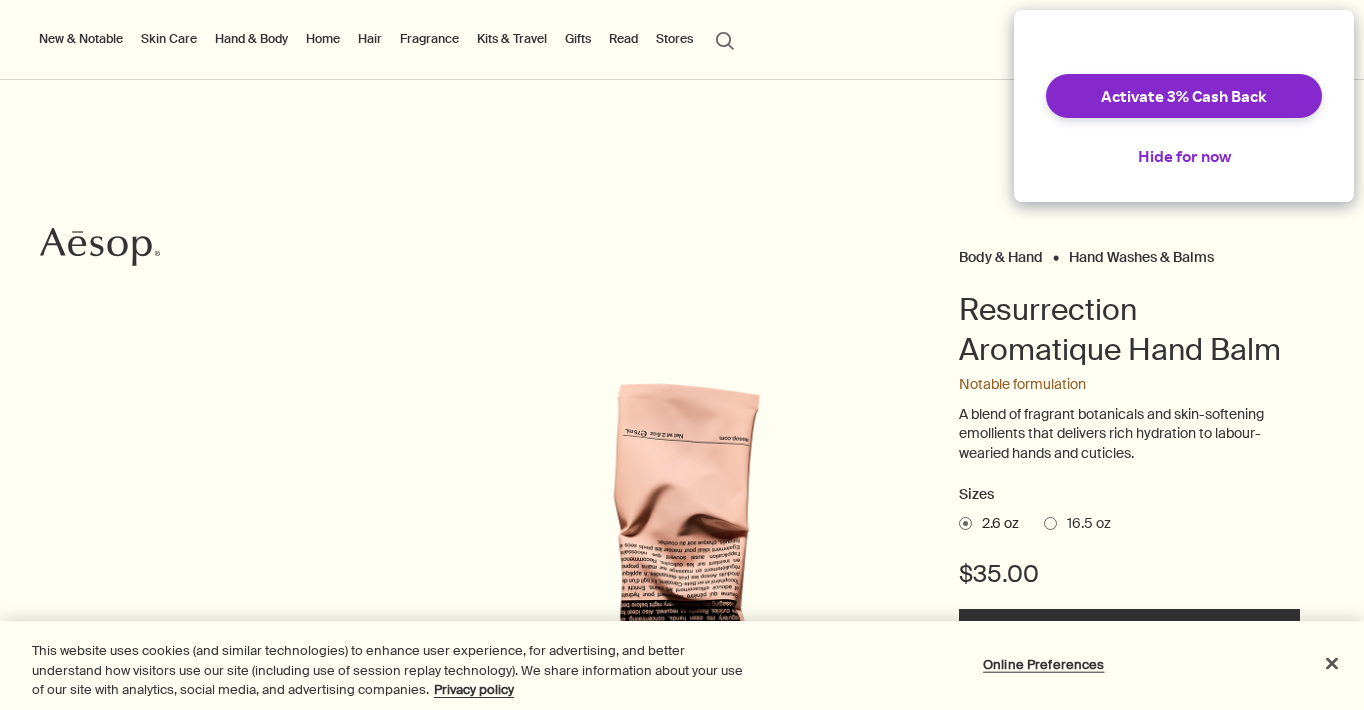 scroll, scrollTop: 0, scrollLeft: 0, axis: both 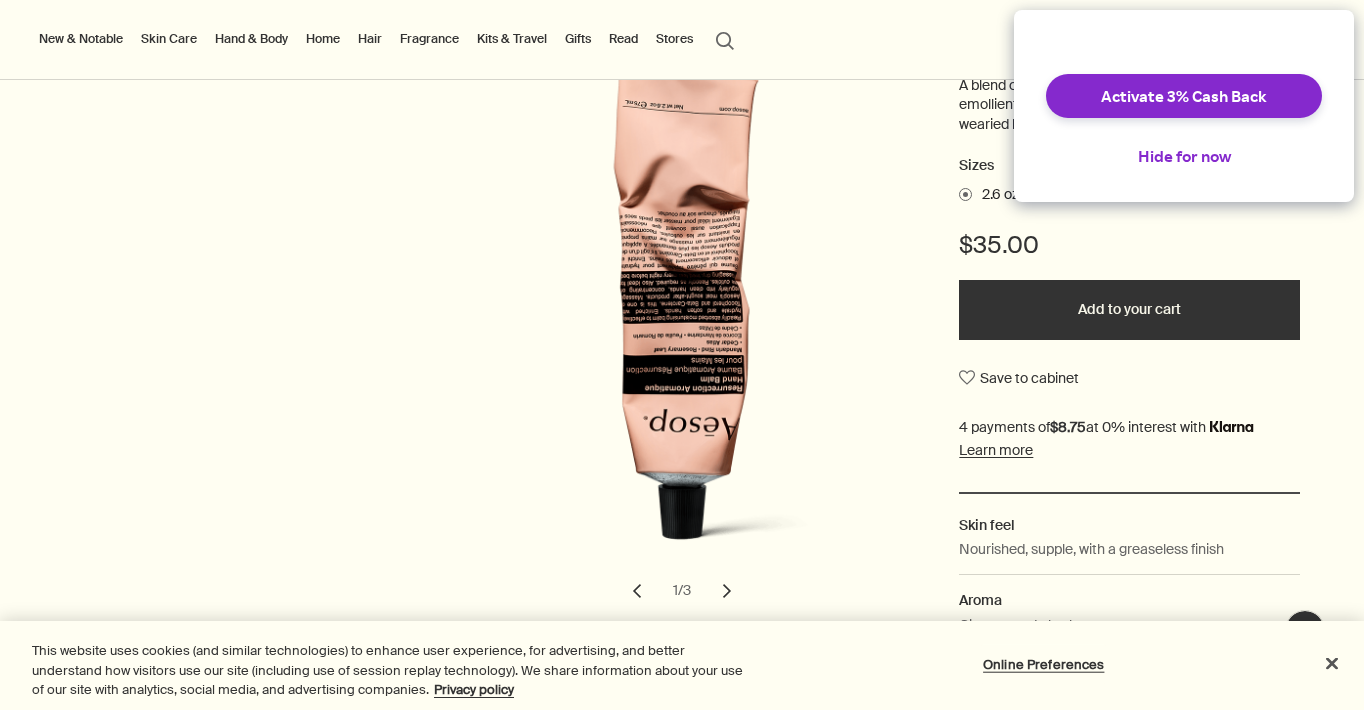 click on "chevron" at bounding box center (727, 591) 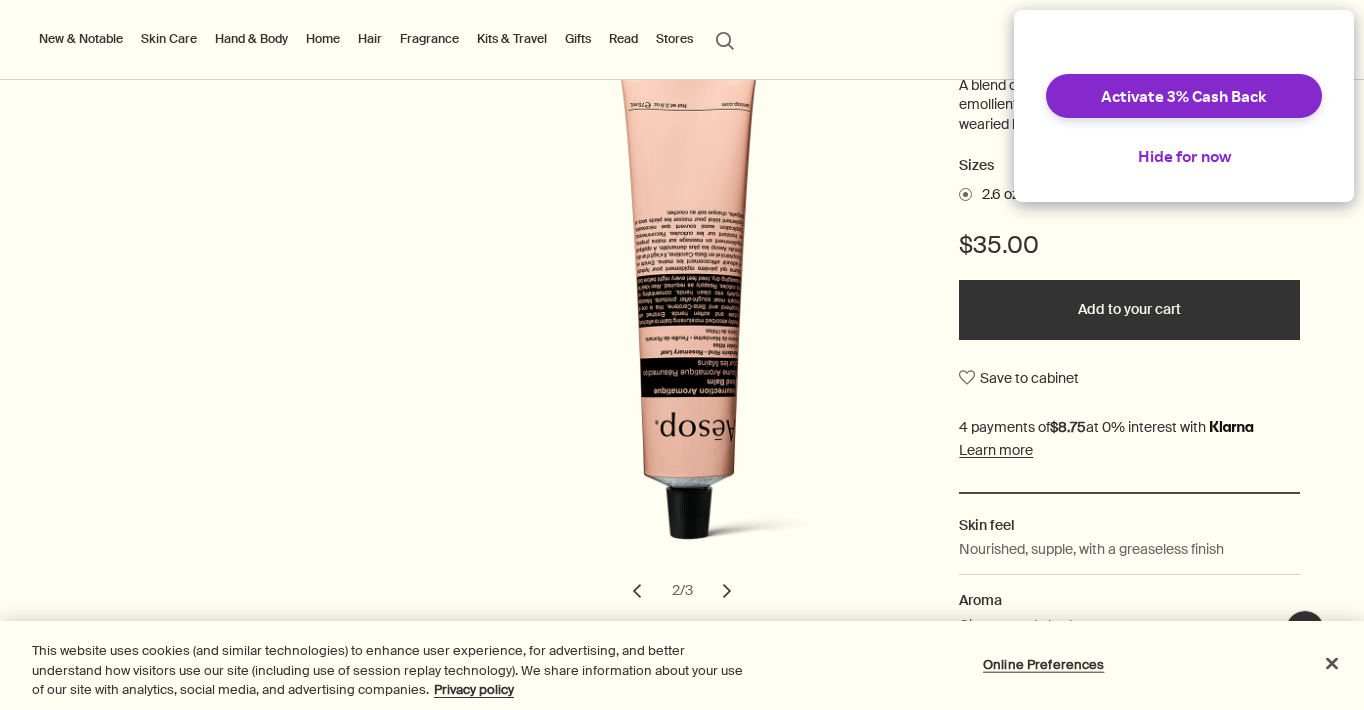 click on "chevron" at bounding box center [727, 591] 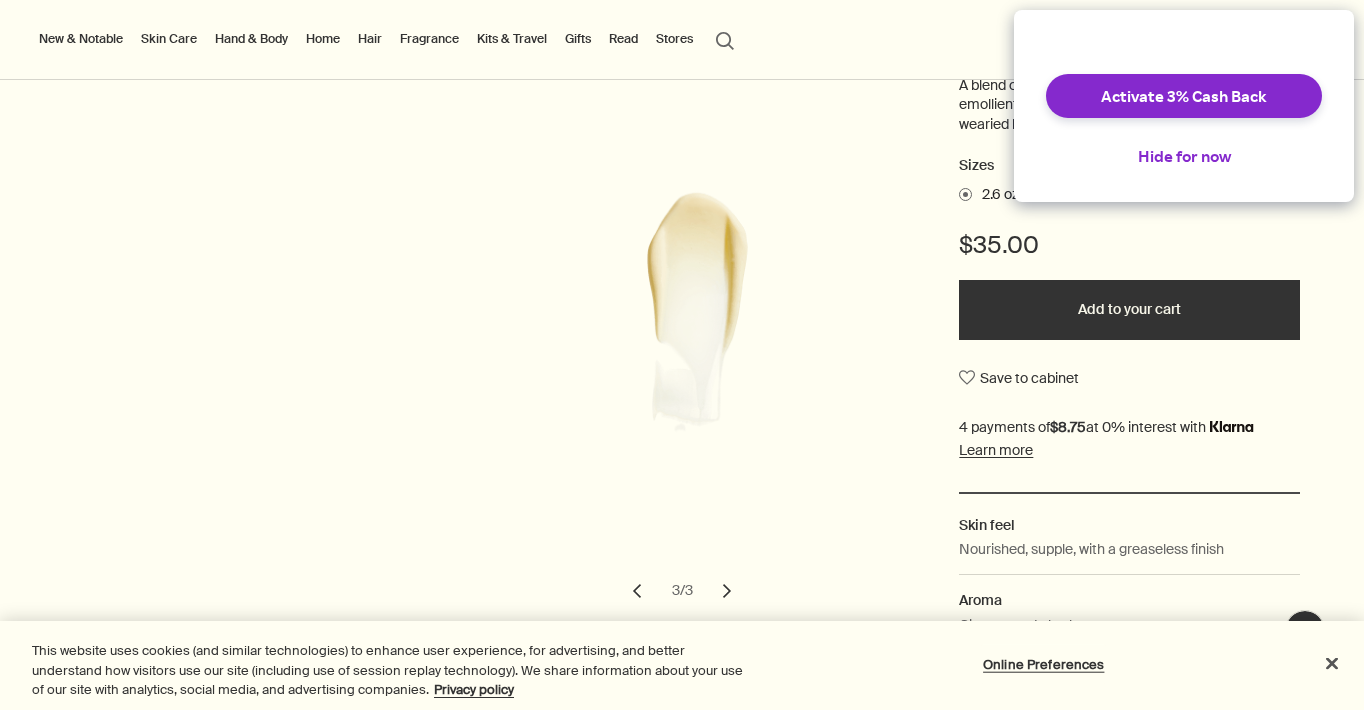 click on "Activate 3% Cash Back  Hide for now" at bounding box center [1184, 106] 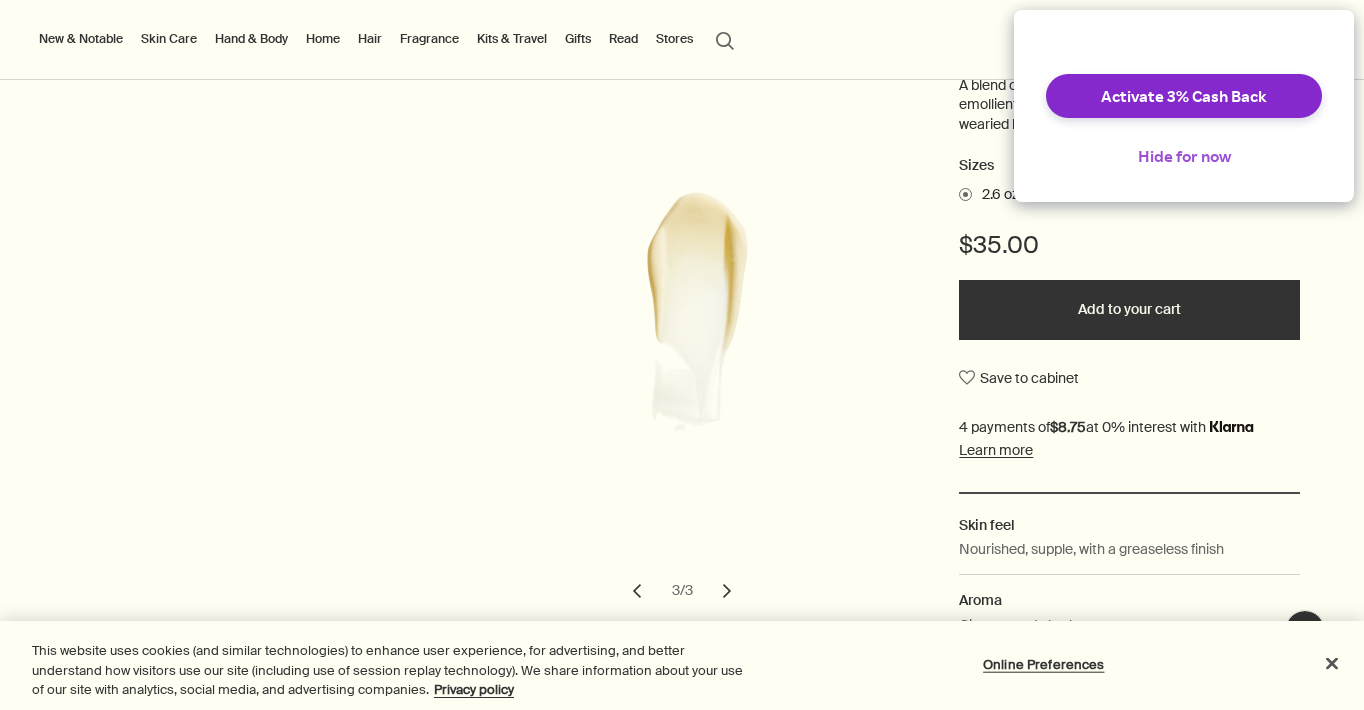 click on "Hide for now" at bounding box center [1184, 156] 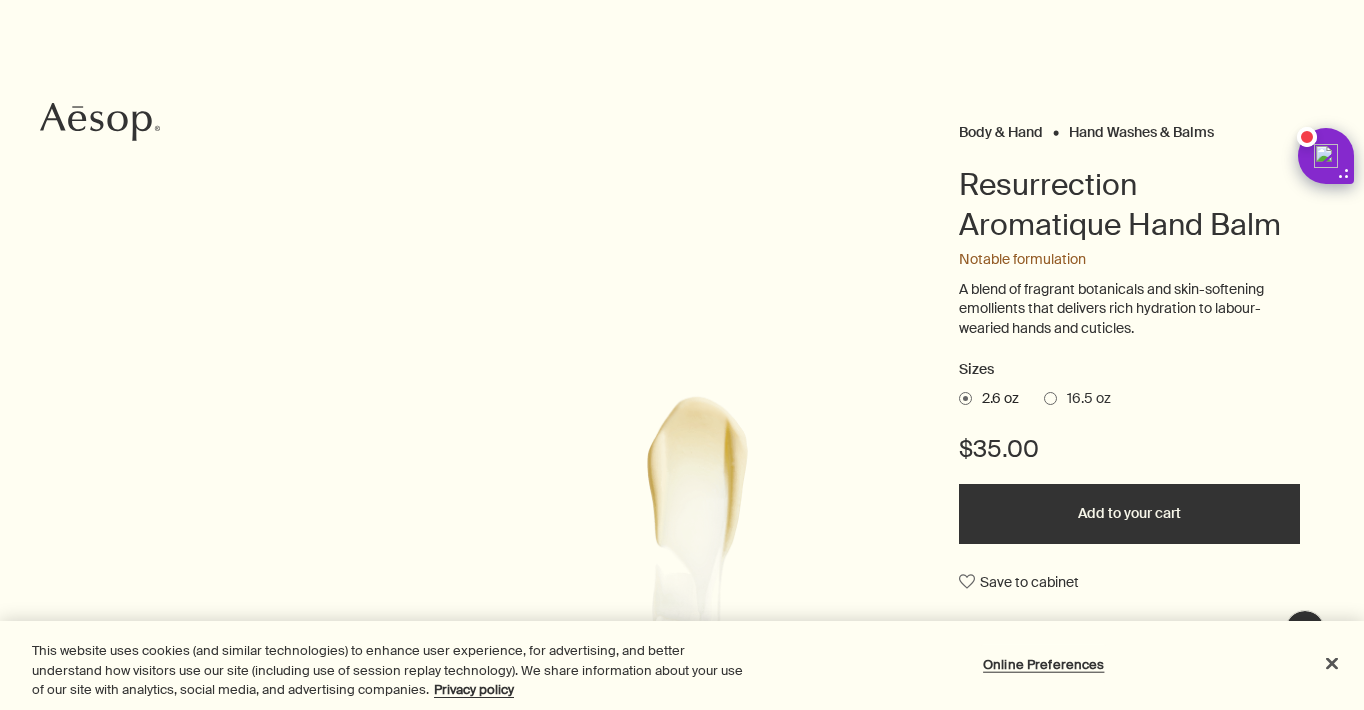 scroll, scrollTop: 0, scrollLeft: 0, axis: both 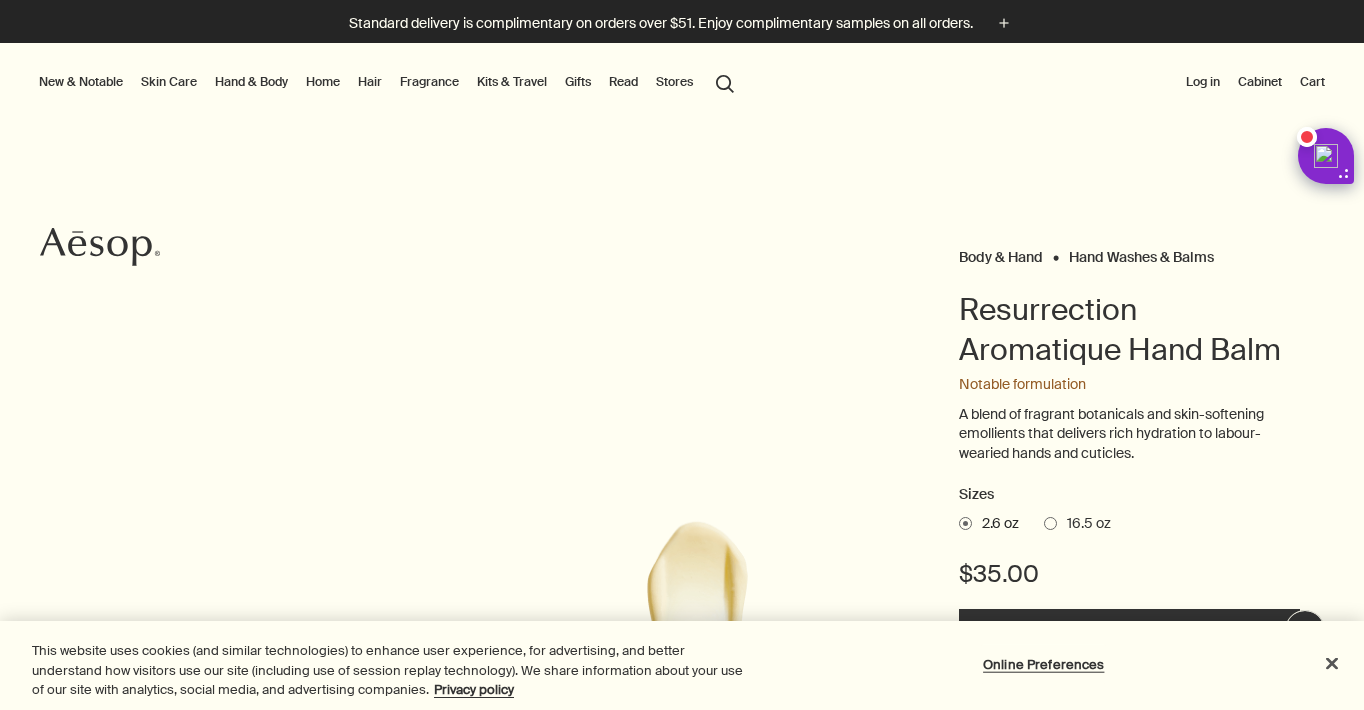 click on "Gifts" at bounding box center [578, 82] 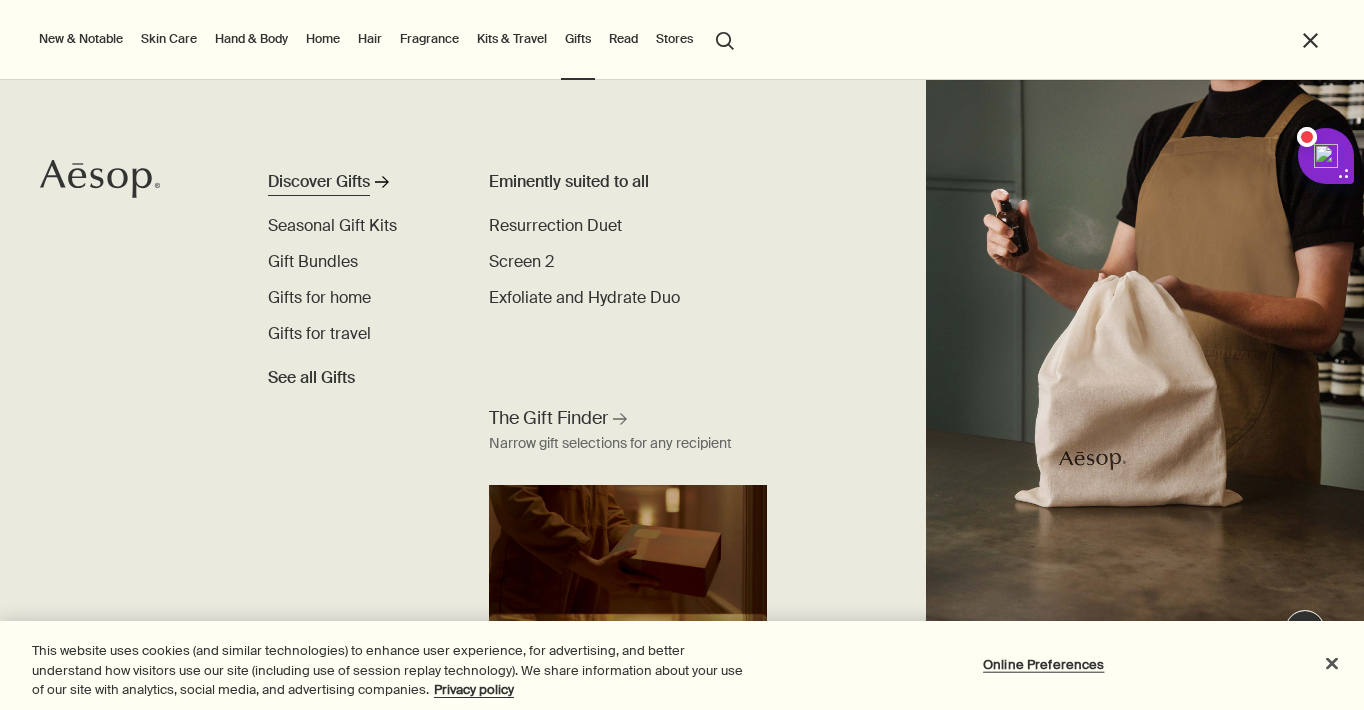 click on "Discover Gifts" at bounding box center [319, 182] 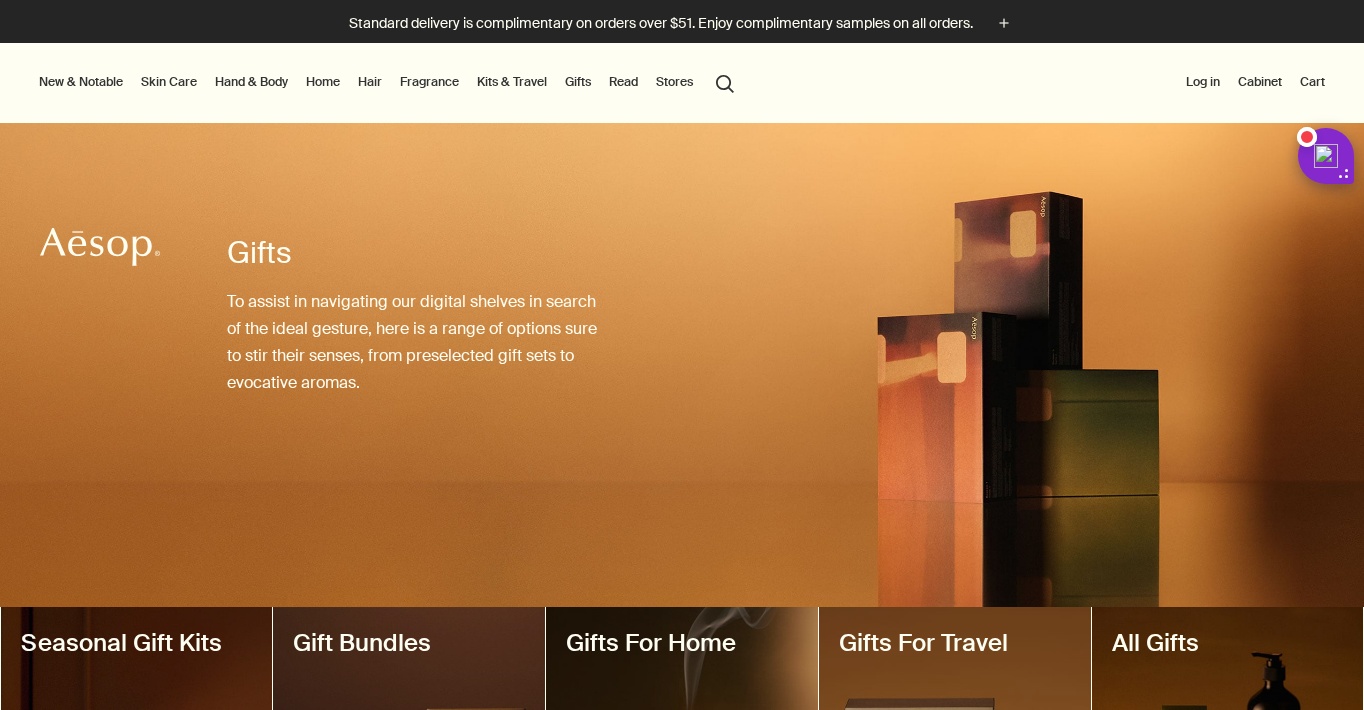 scroll, scrollTop: 0, scrollLeft: 0, axis: both 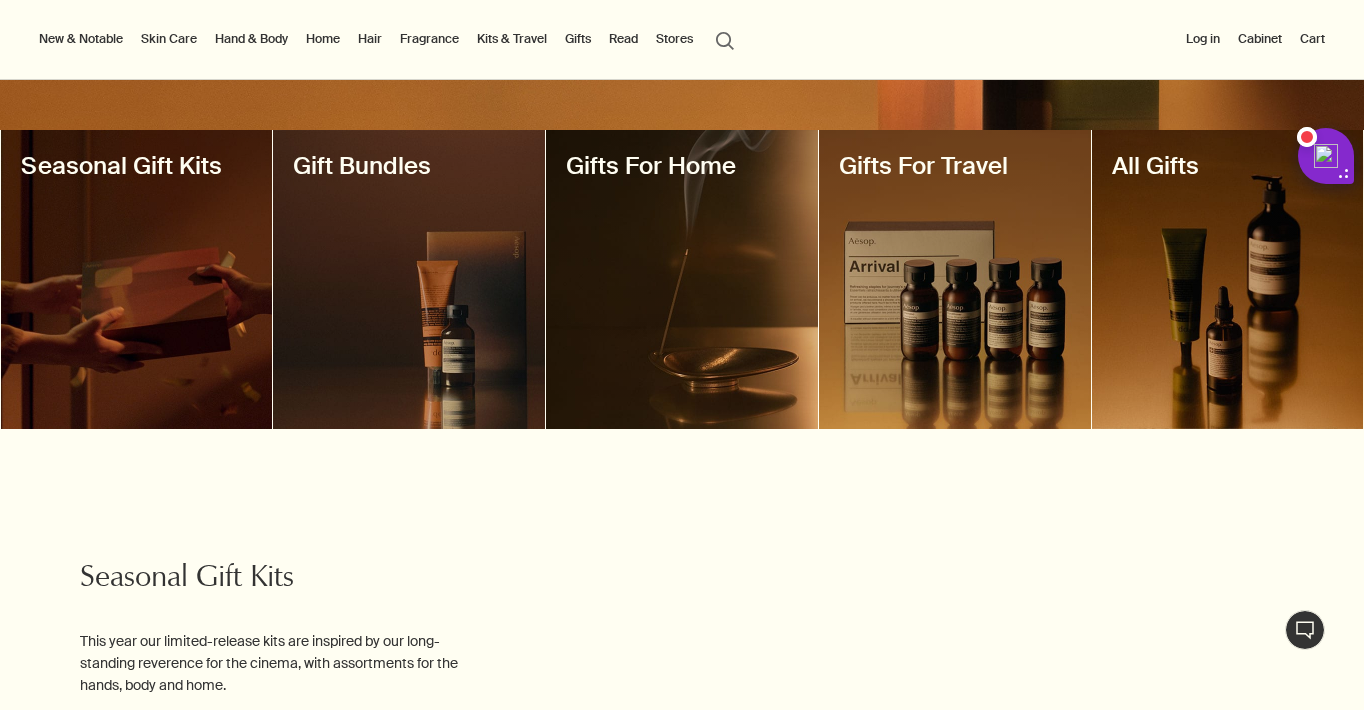 click at bounding box center [409, 279] 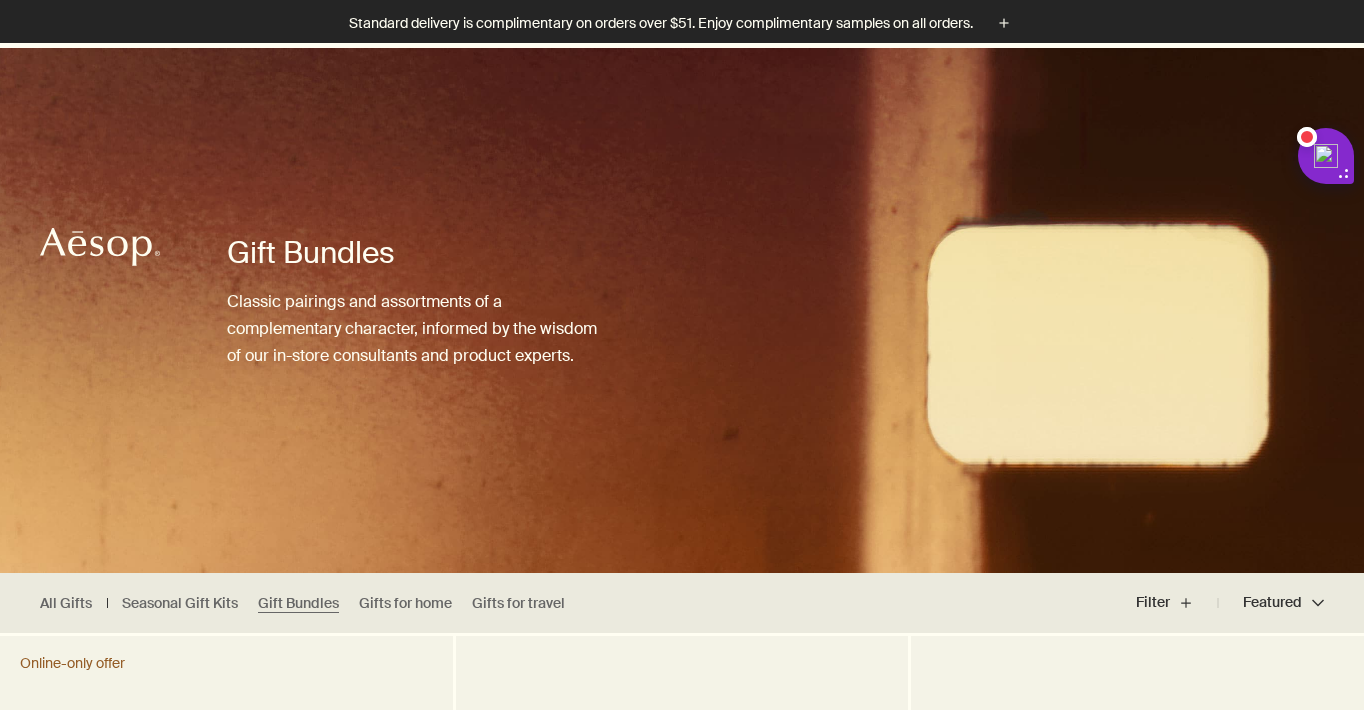 scroll, scrollTop: 564, scrollLeft: 0, axis: vertical 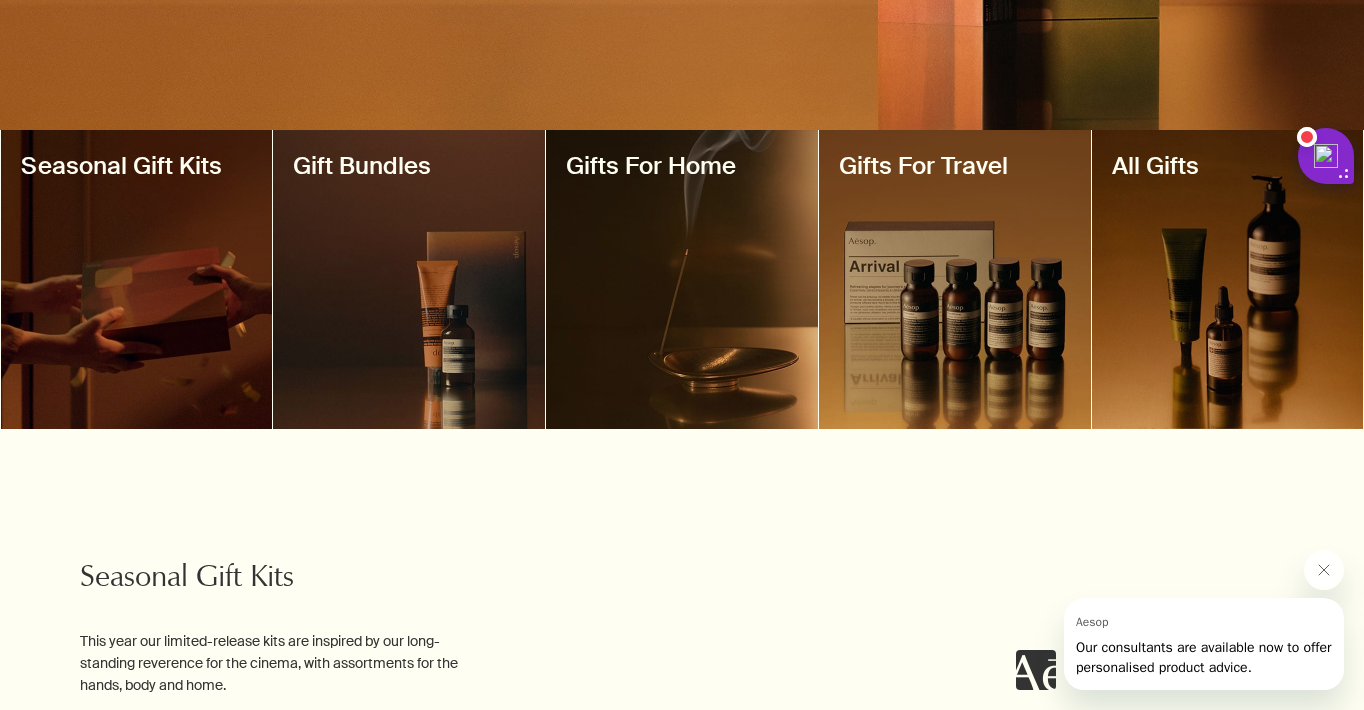 click at bounding box center [1228, 279] 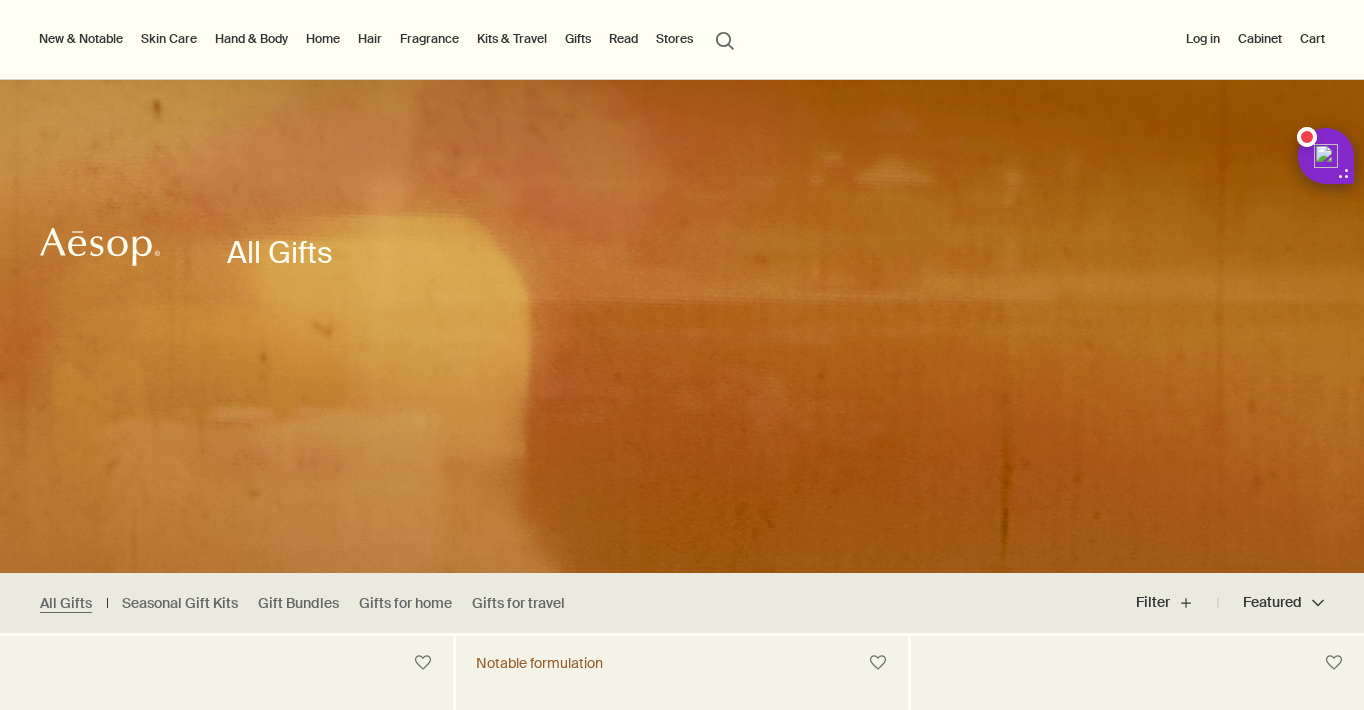 scroll, scrollTop: 490, scrollLeft: 0, axis: vertical 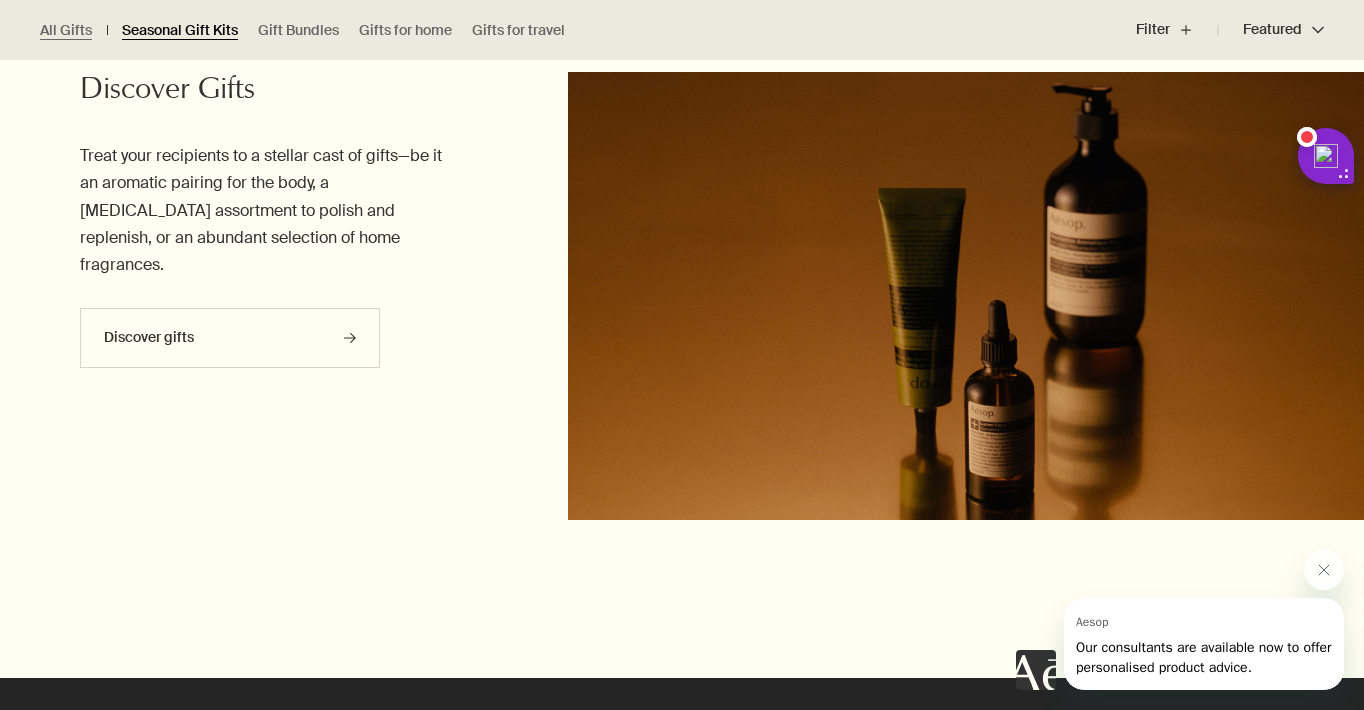 click on "Seasonal Gift Kits" at bounding box center (180, 30) 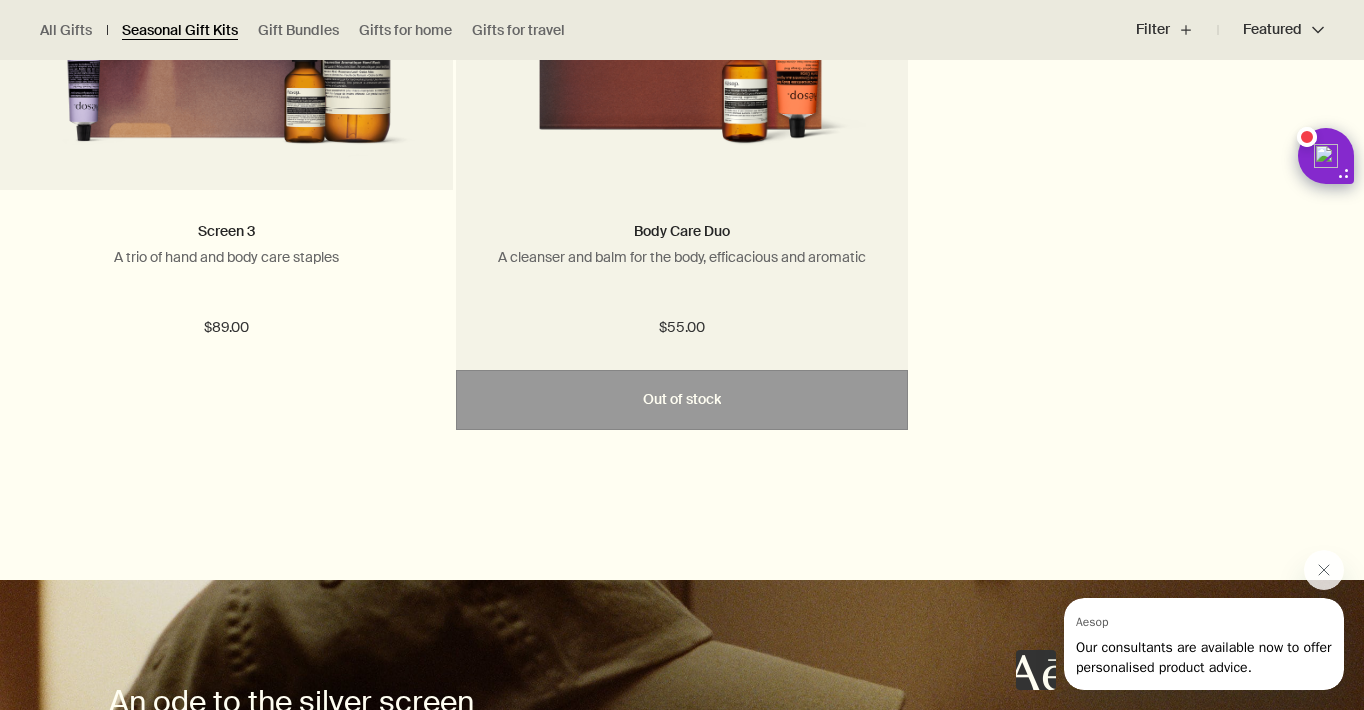 scroll, scrollTop: 1515, scrollLeft: 0, axis: vertical 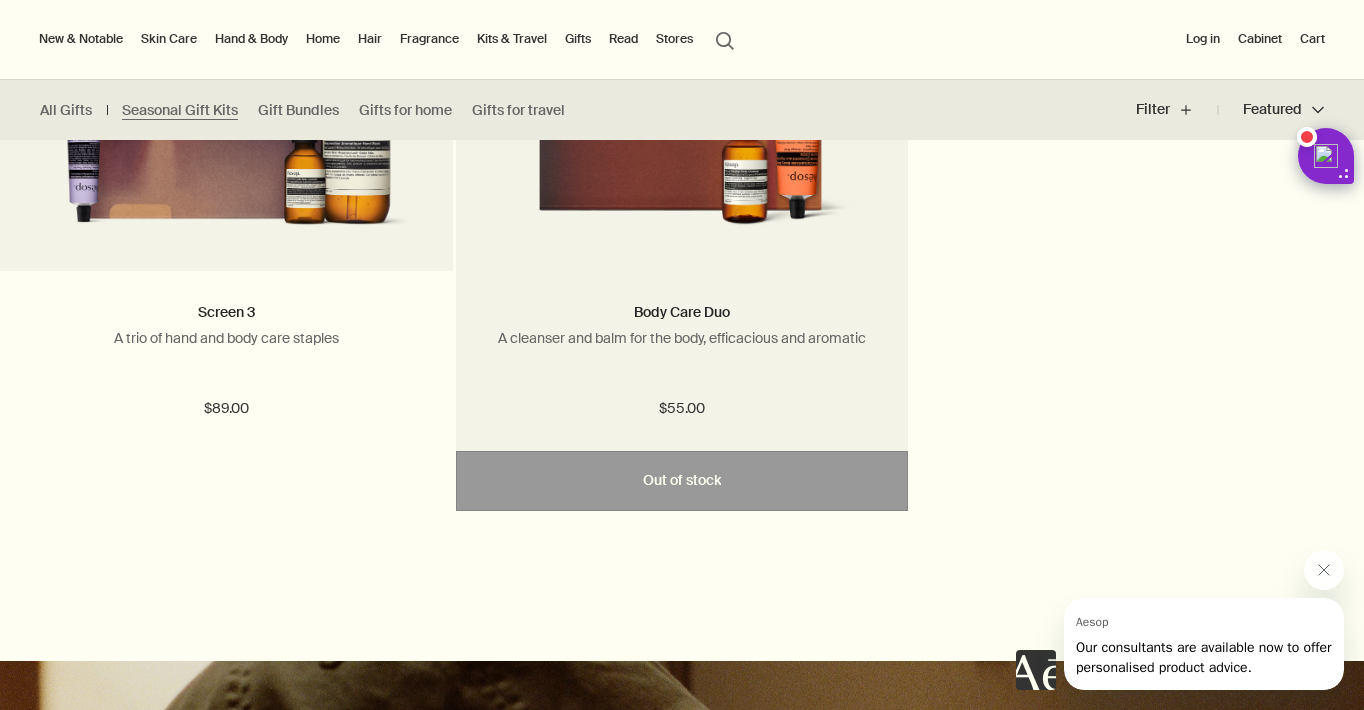 click at bounding box center (682, 71) 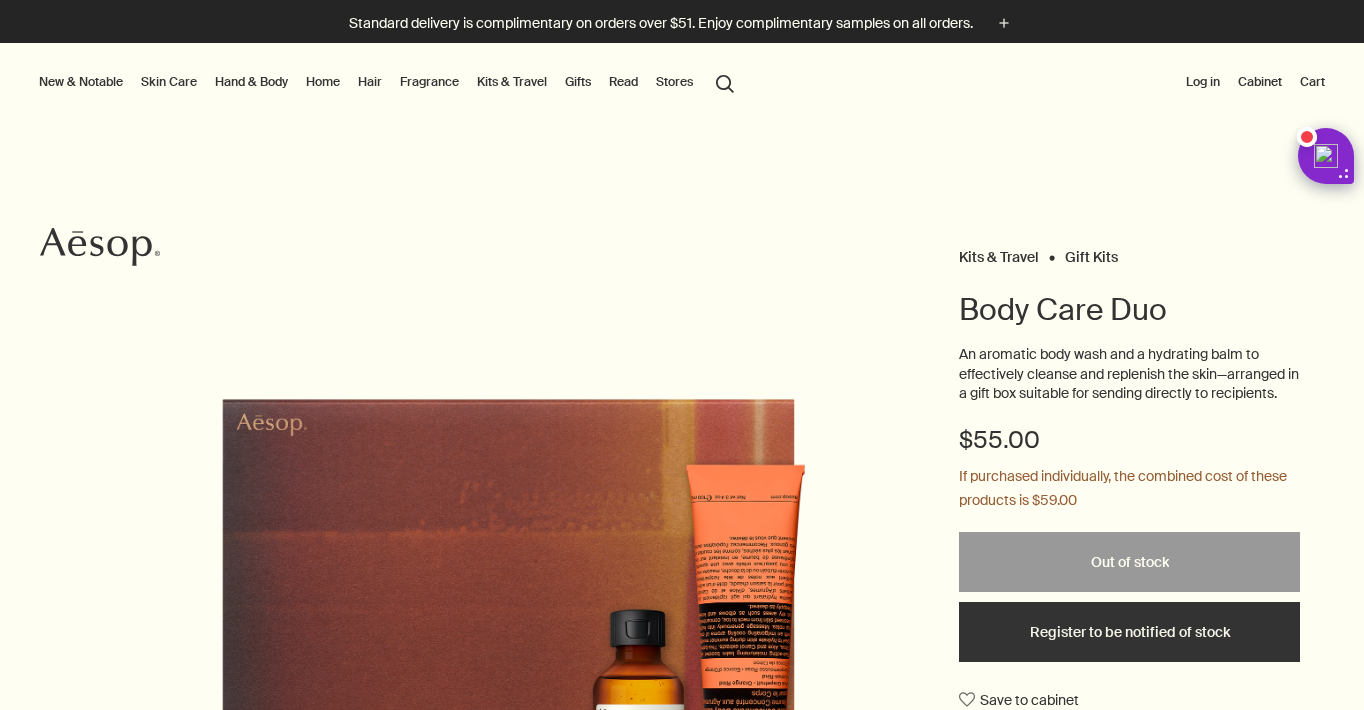 scroll, scrollTop: 0, scrollLeft: 0, axis: both 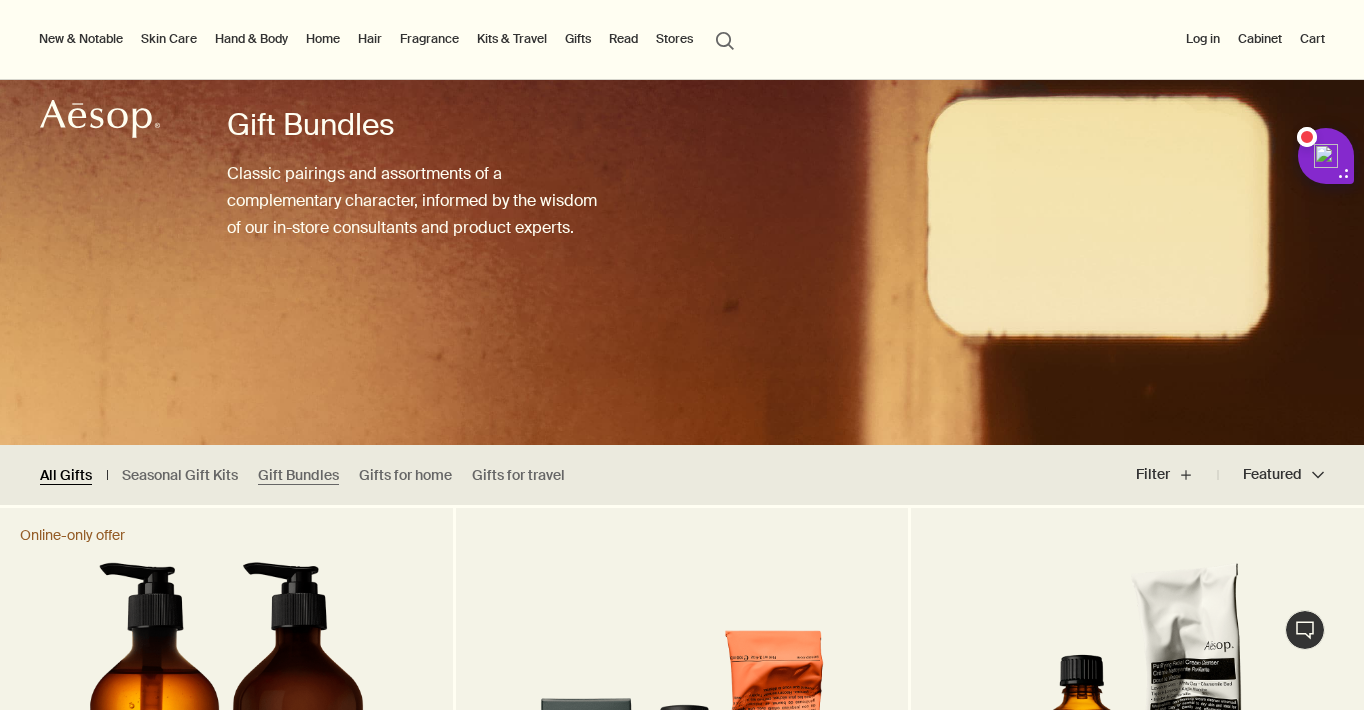 click on "All Gifts" at bounding box center (66, 475) 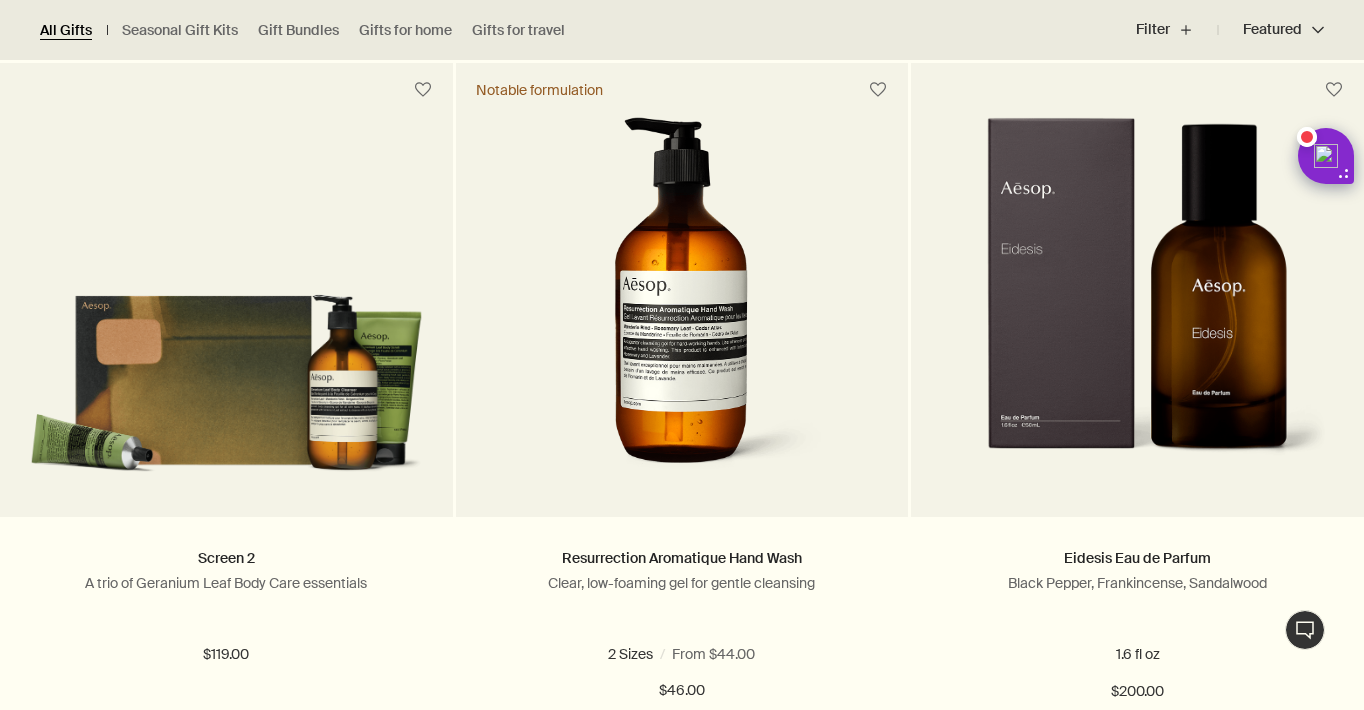 scroll, scrollTop: 634, scrollLeft: 0, axis: vertical 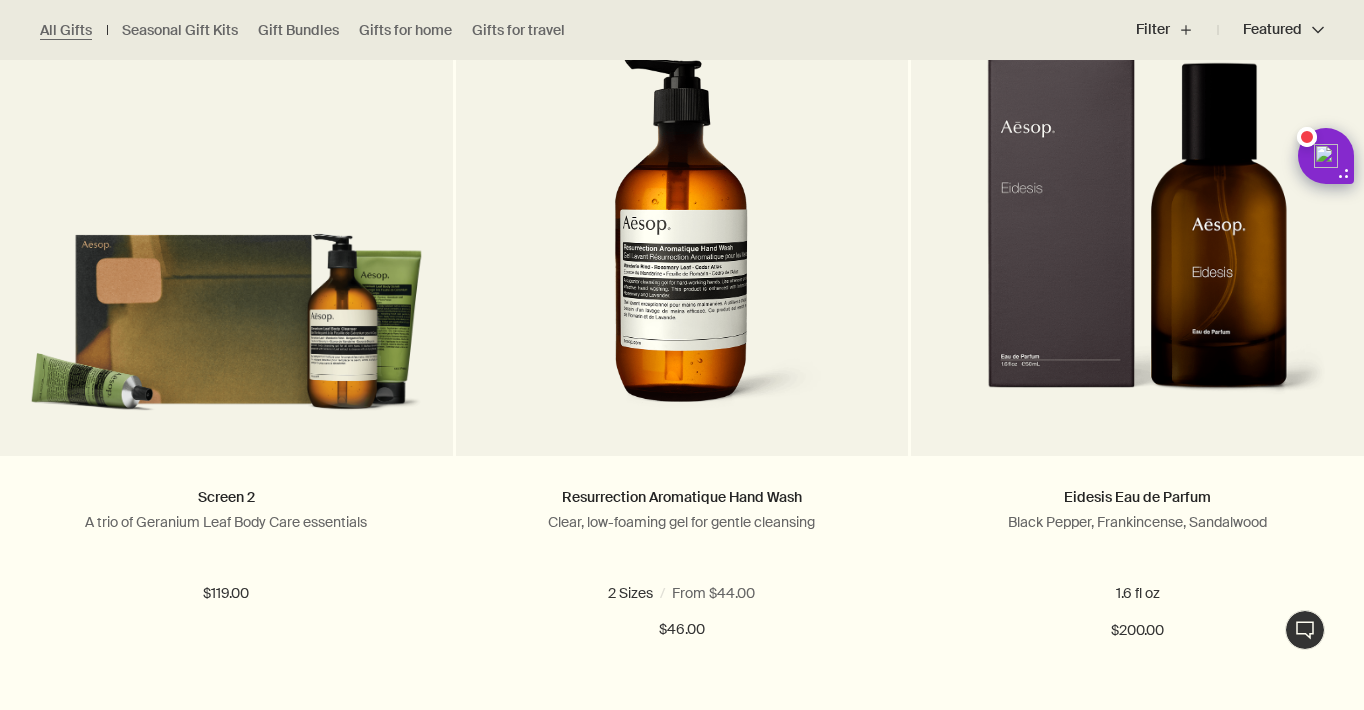 click on "Featured Featured chevron" at bounding box center [1271, 30] 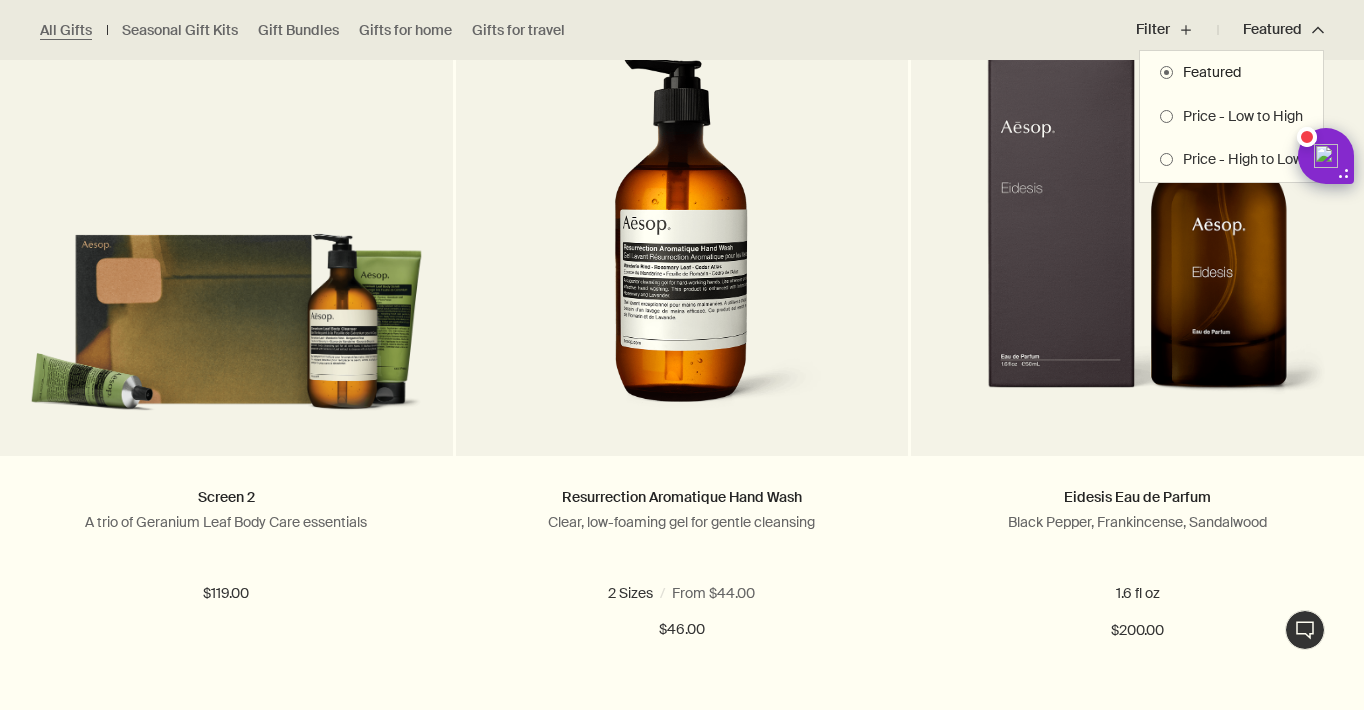 click on "Price - Low to High" at bounding box center [1238, 117] 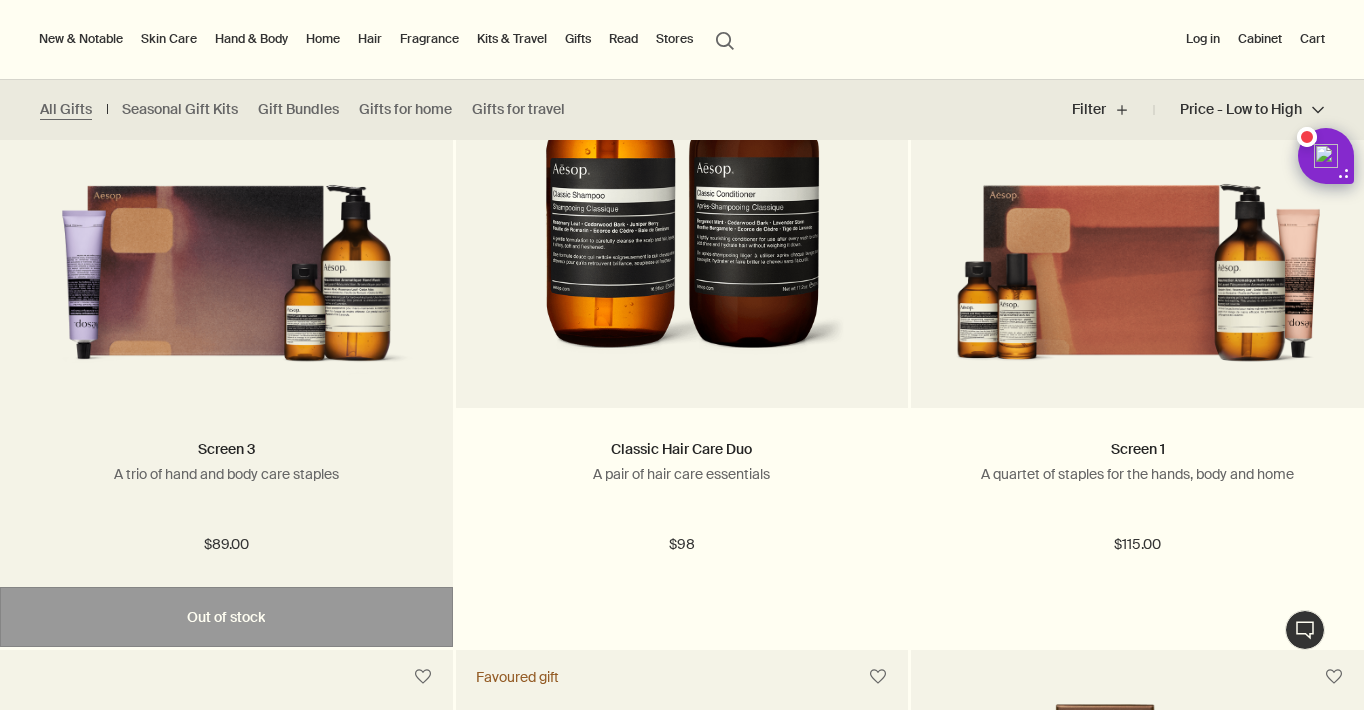 scroll, scrollTop: 4354, scrollLeft: 0, axis: vertical 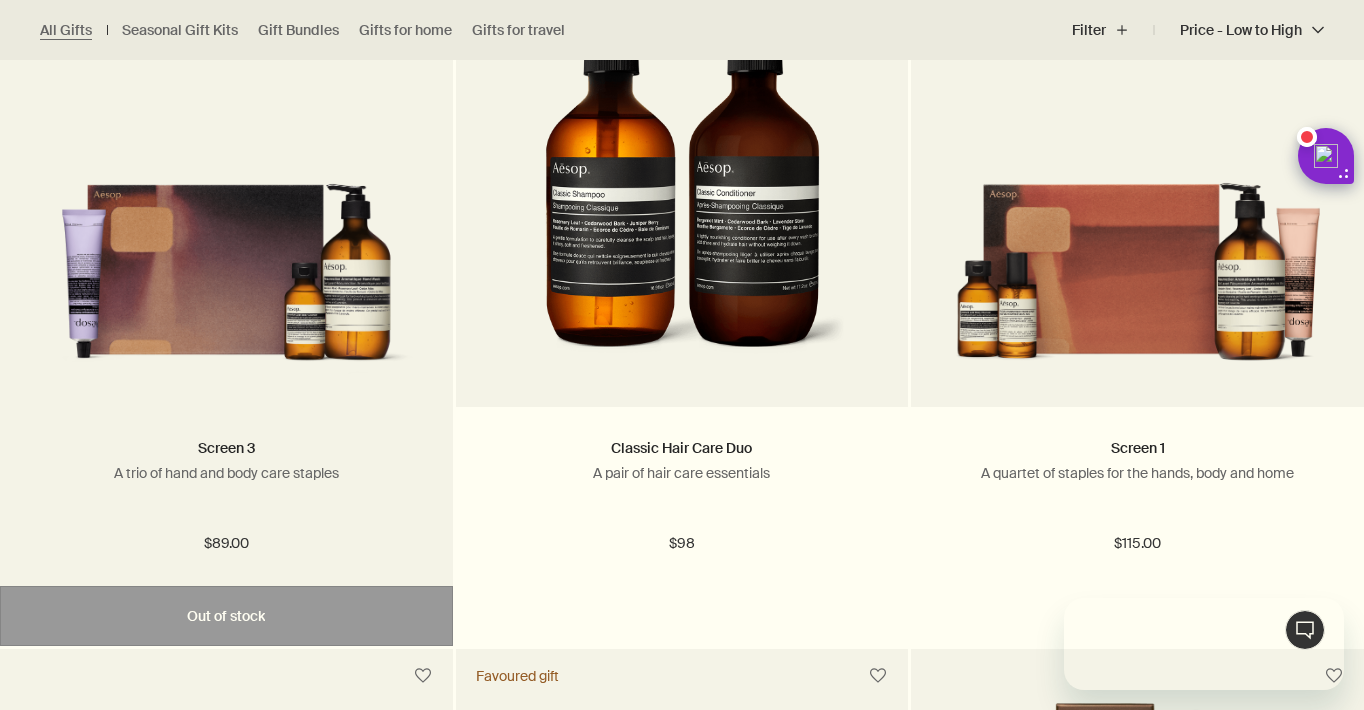 click at bounding box center [226, 257] 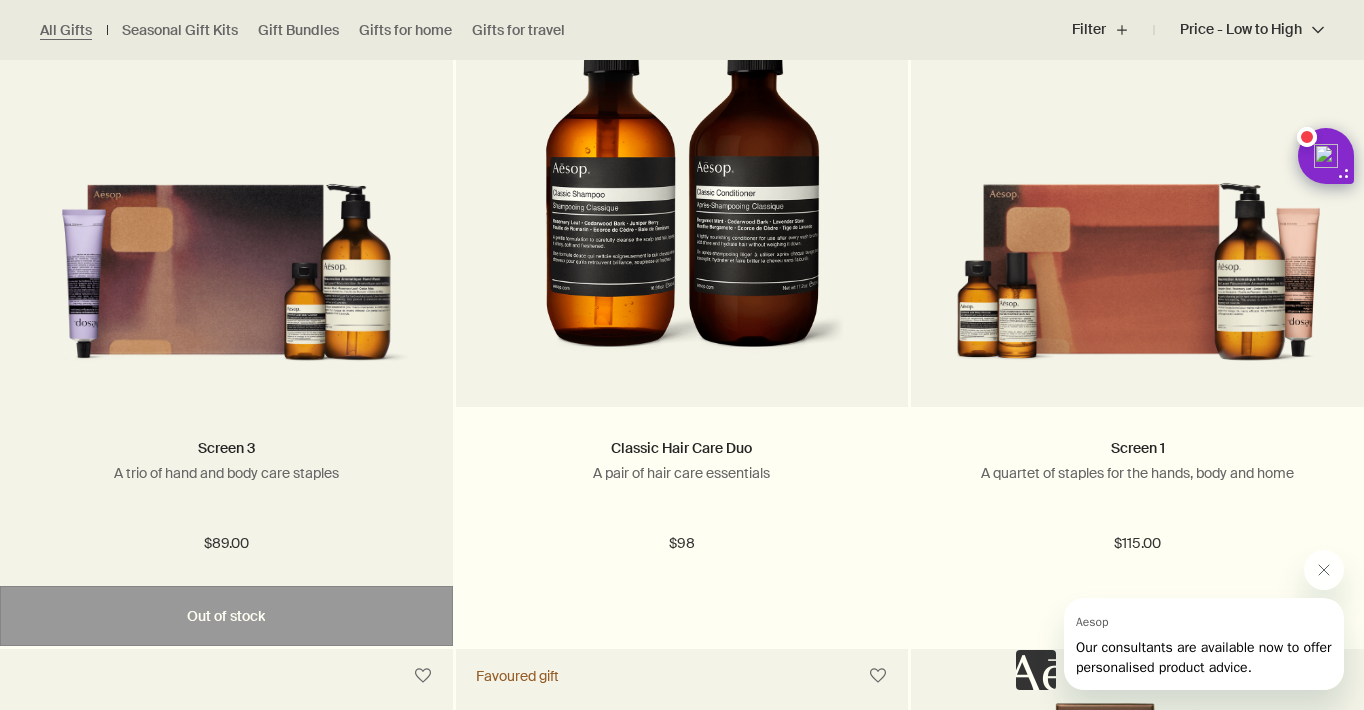 click at bounding box center (226, 257) 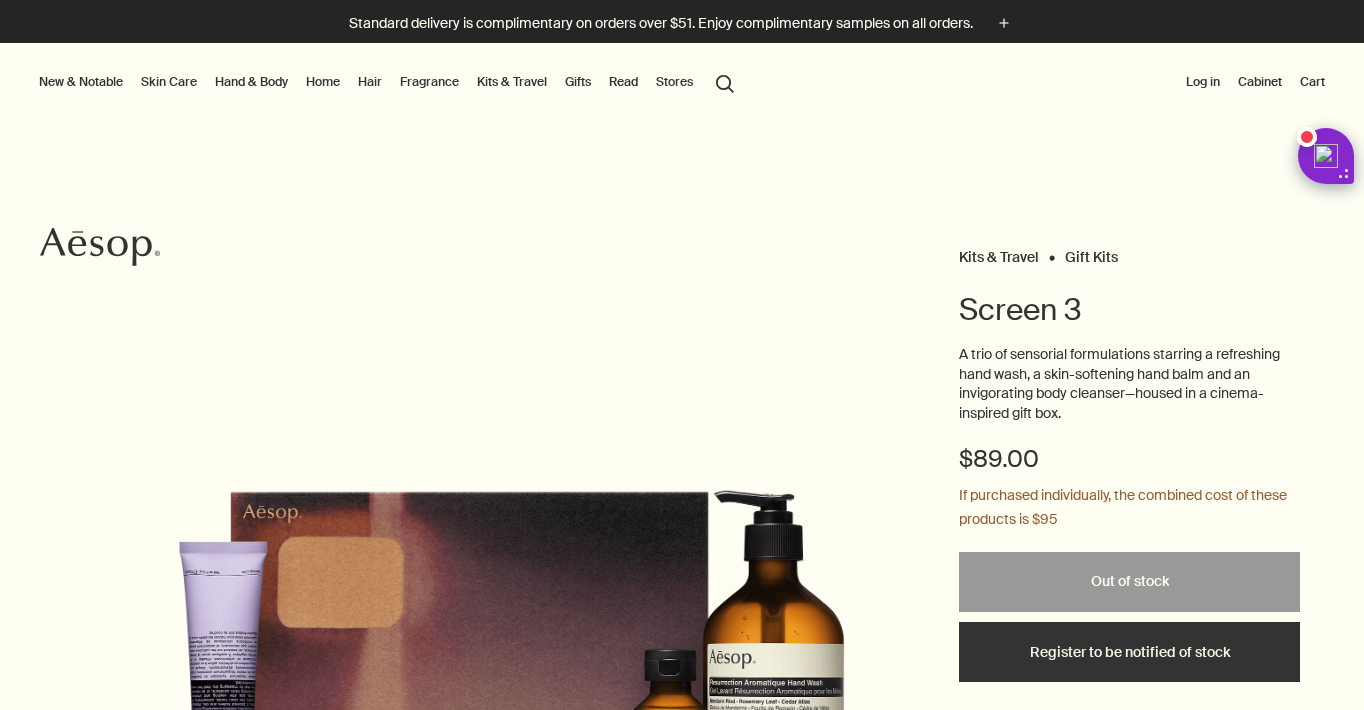 scroll, scrollTop: 0, scrollLeft: 0, axis: both 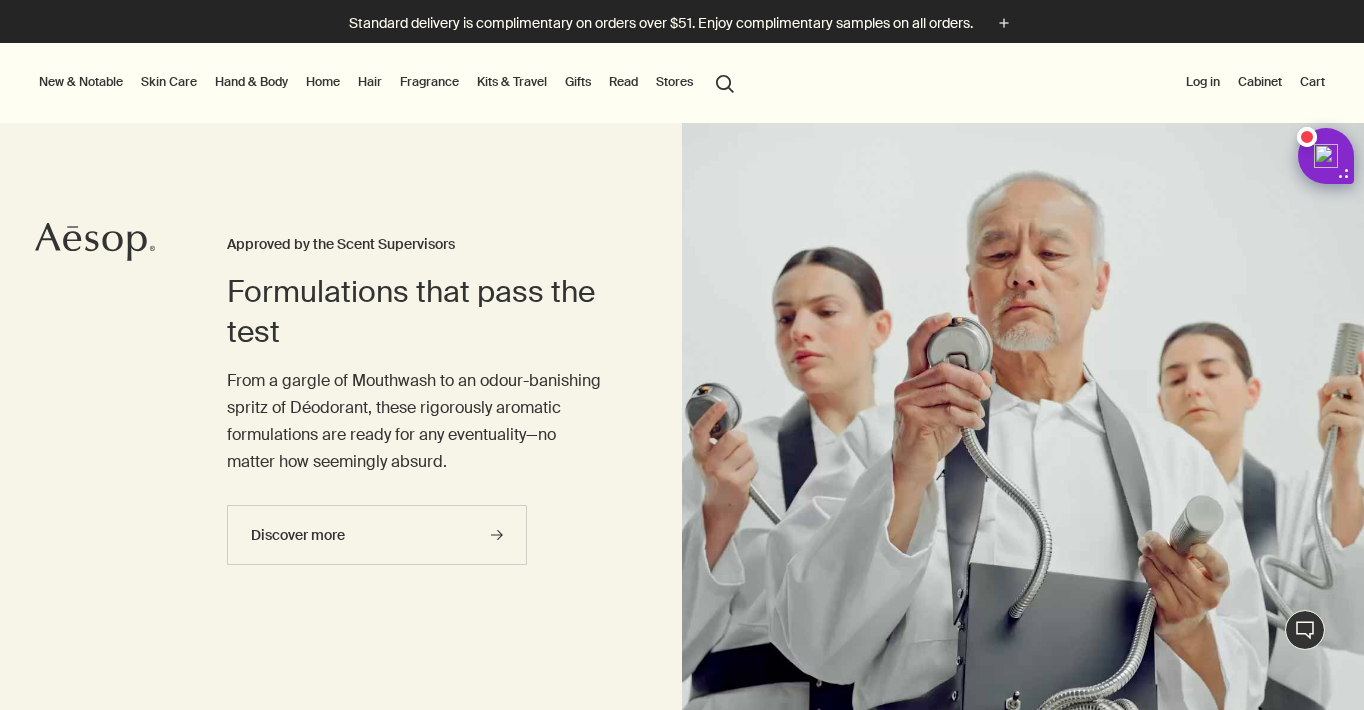 click on "Hand & Body" at bounding box center [251, 82] 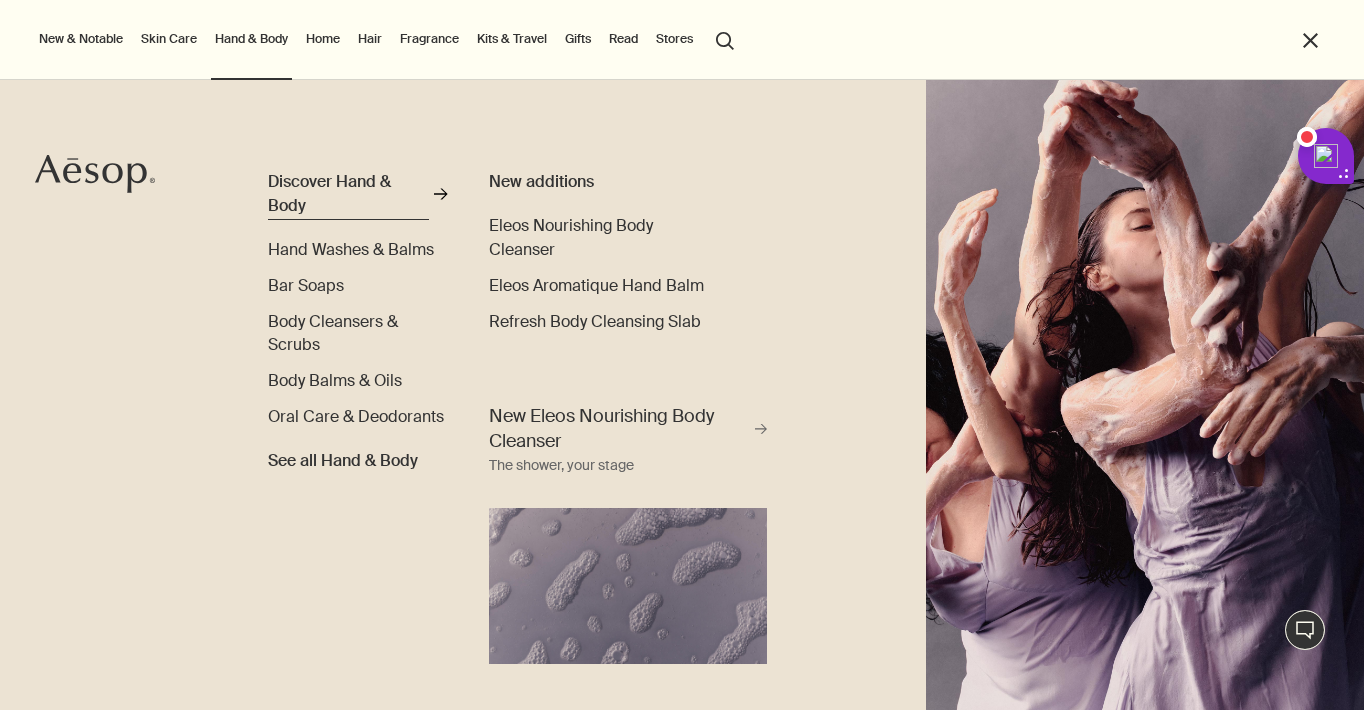click on "Discover Hand & Body" at bounding box center [348, 194] 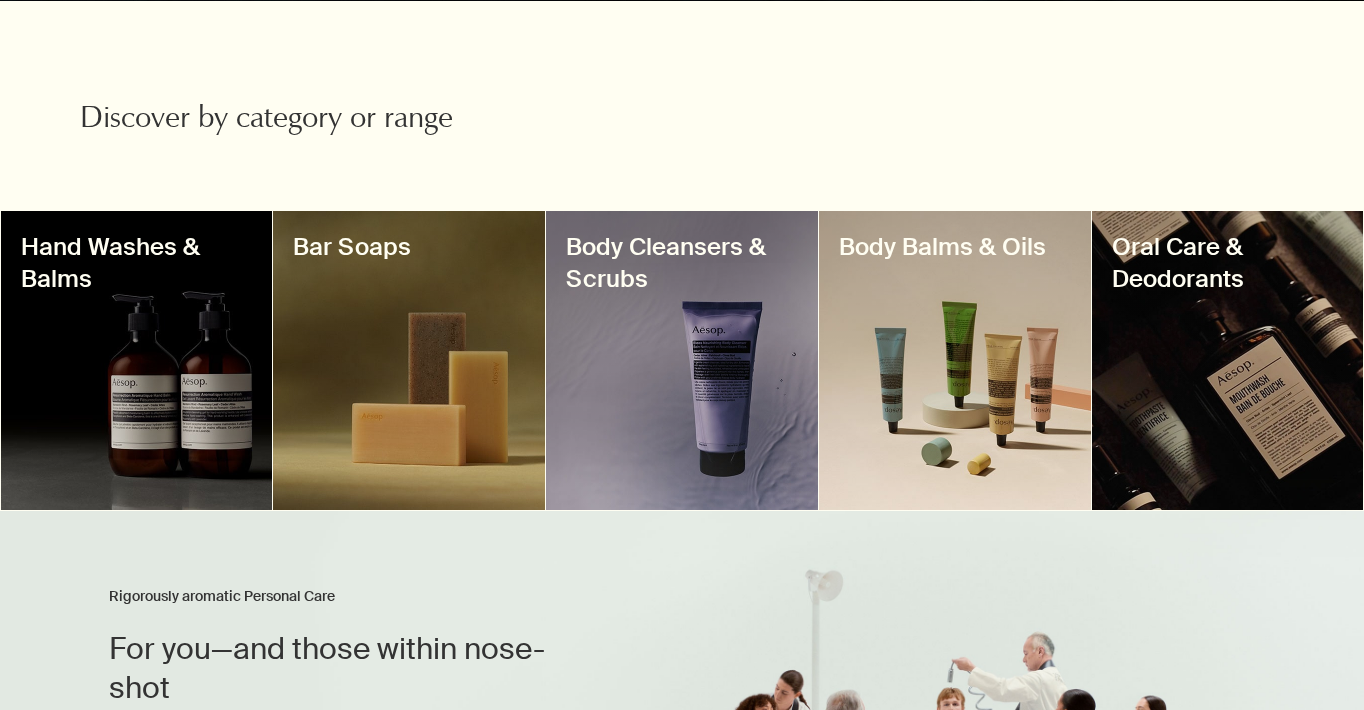 scroll, scrollTop: 606, scrollLeft: 0, axis: vertical 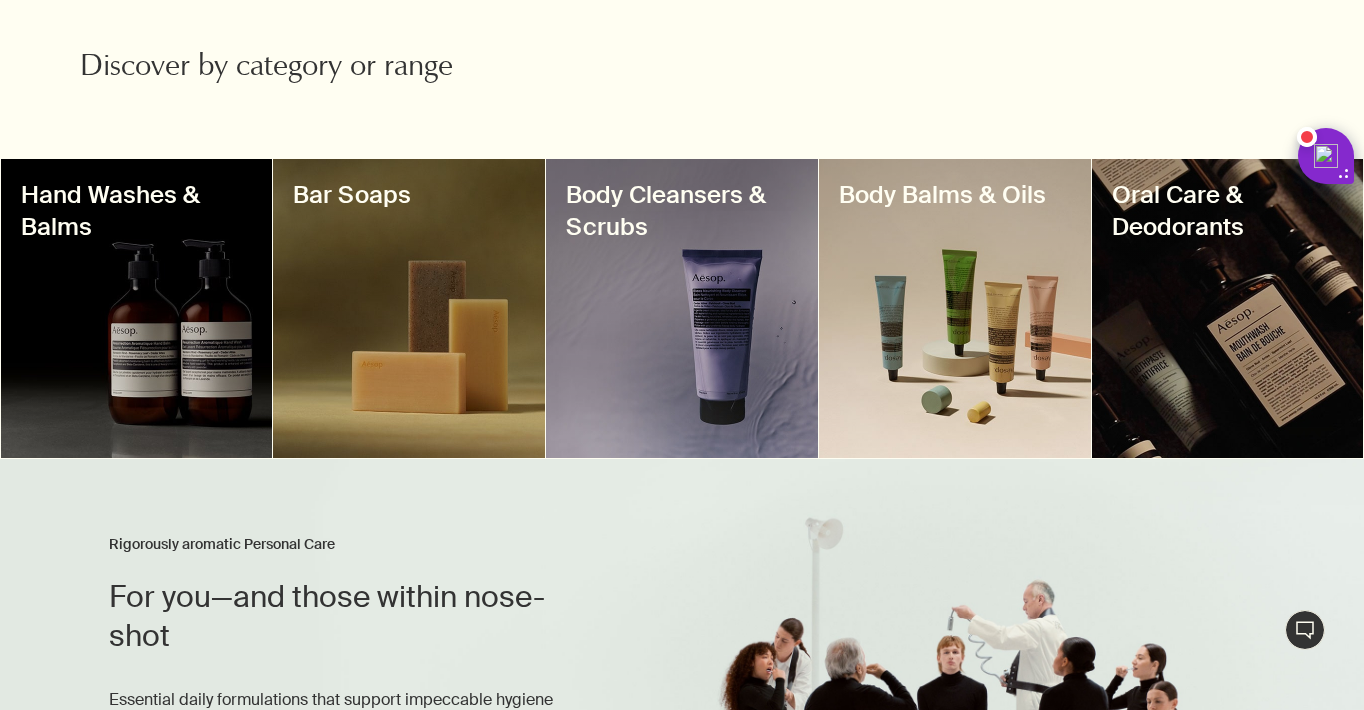 click at bounding box center [955, 308] 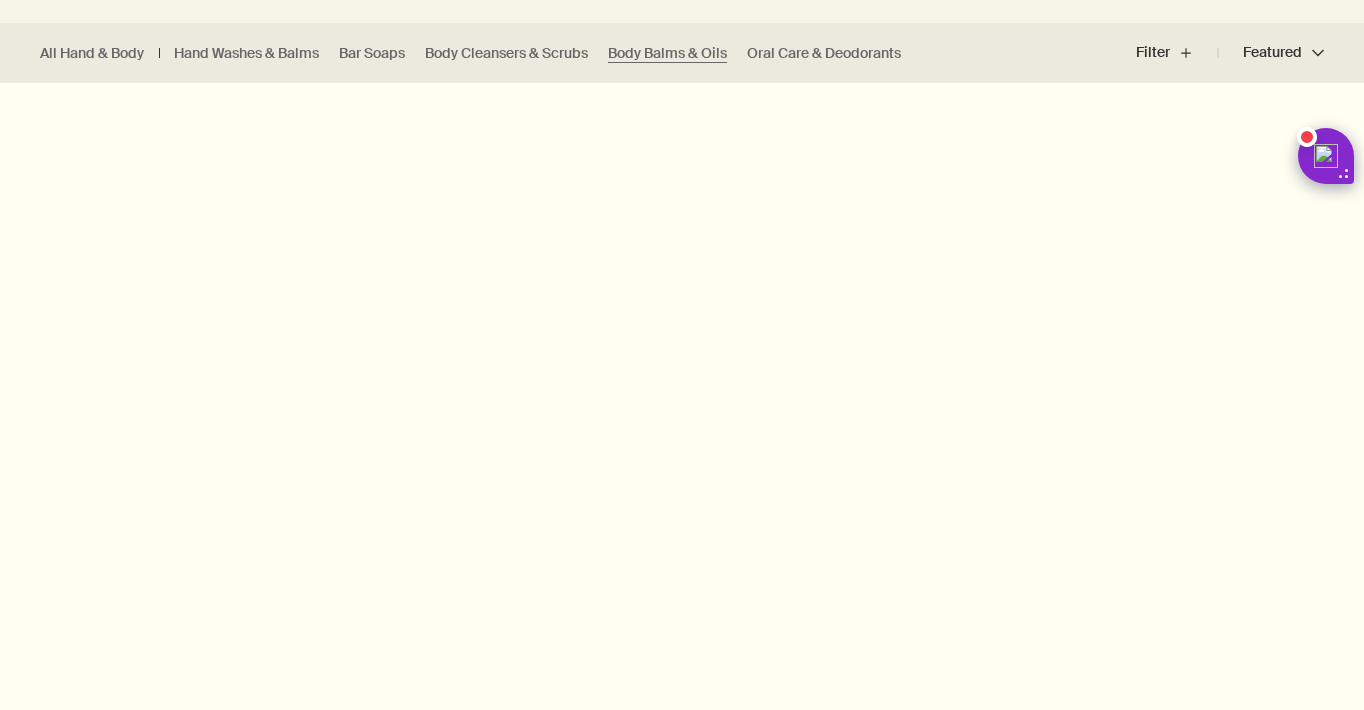 scroll, scrollTop: 550, scrollLeft: 0, axis: vertical 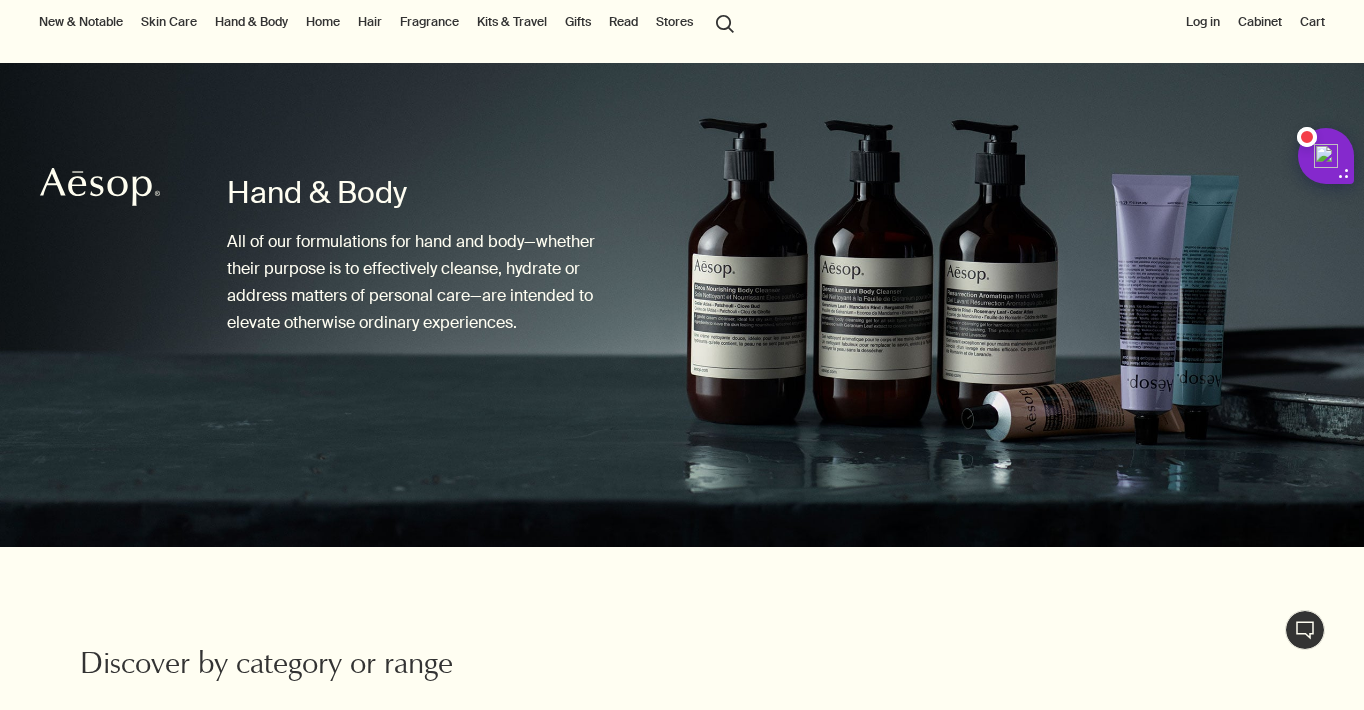 click on "Hand & Body" at bounding box center (251, 22) 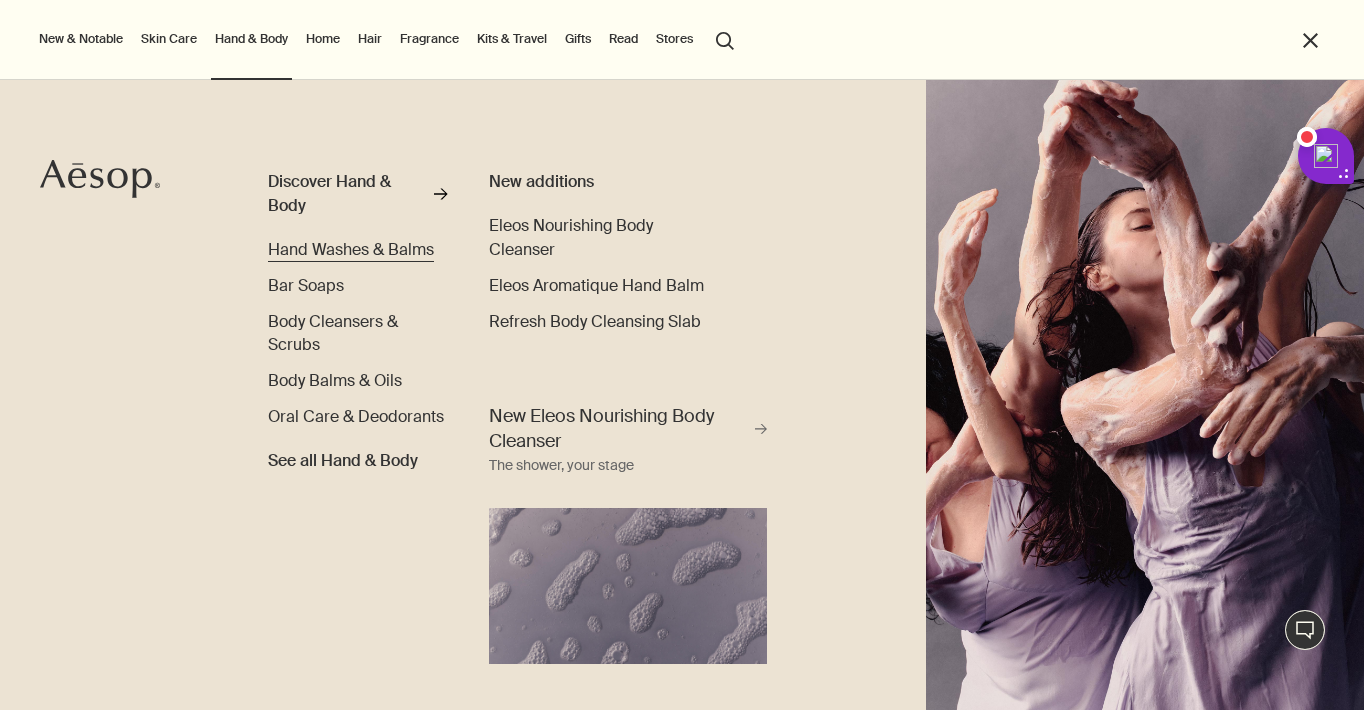 click on "Hand Washes & Balms" at bounding box center [351, 249] 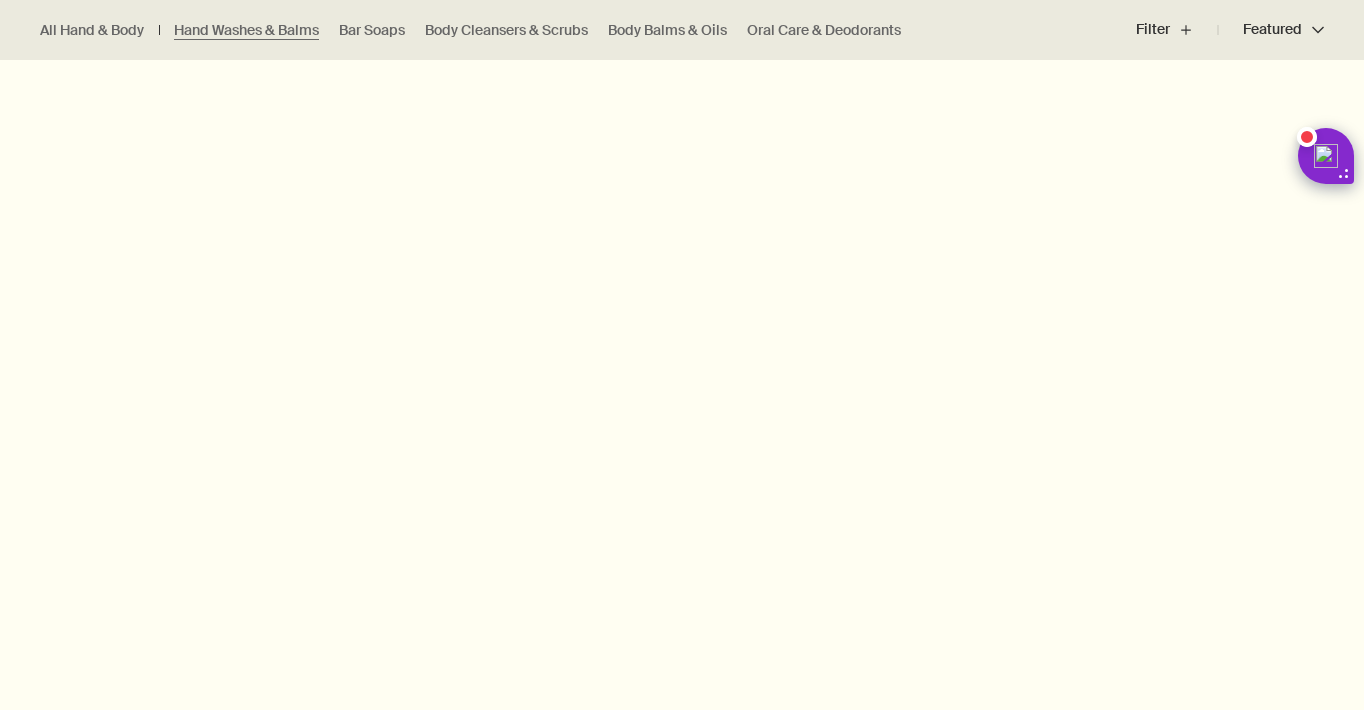scroll, scrollTop: 728, scrollLeft: 0, axis: vertical 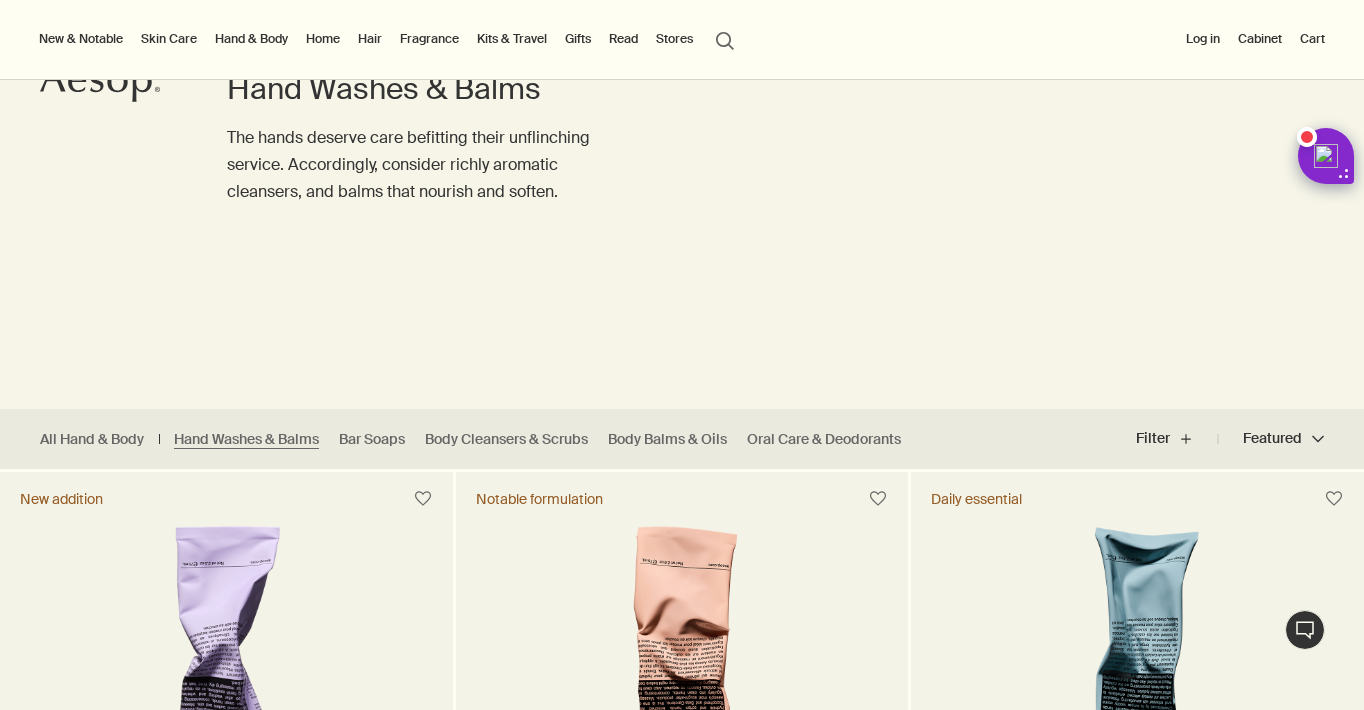 click on "Hand & Body" at bounding box center (251, 39) 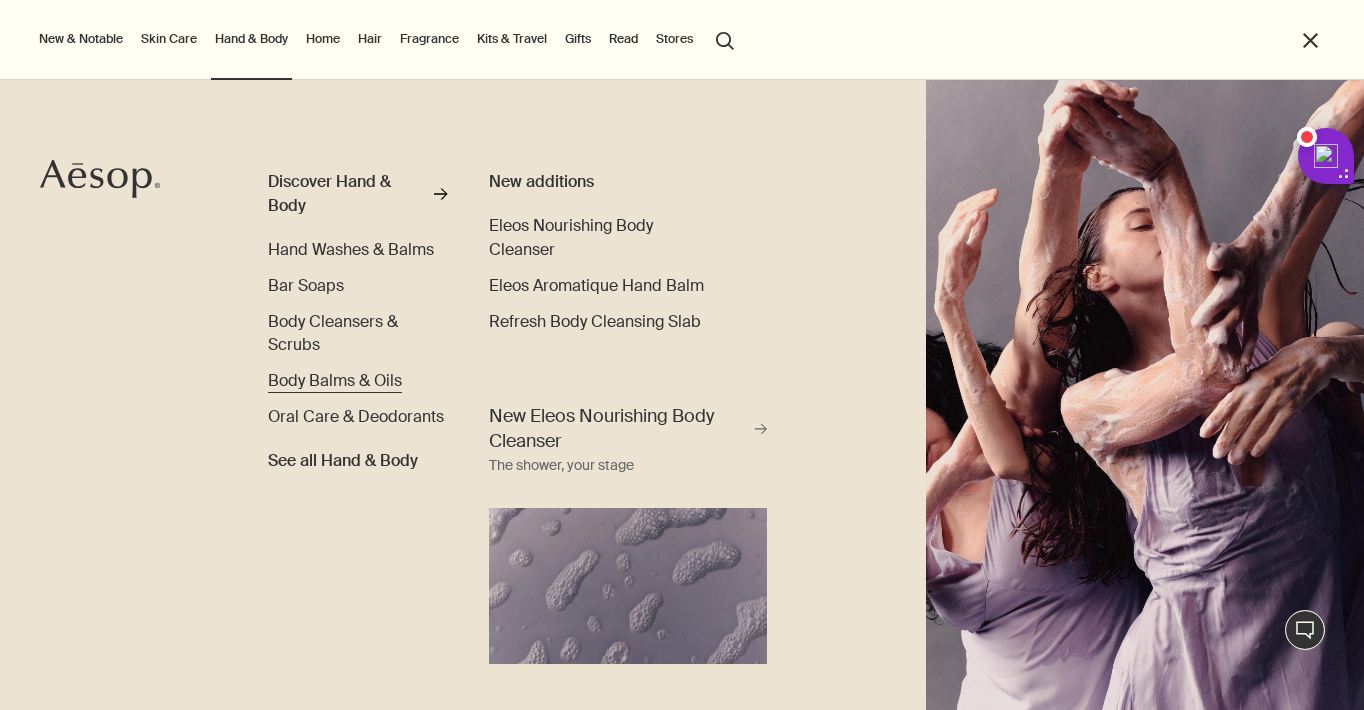 click on "Body Balms & Oils" at bounding box center (335, 380) 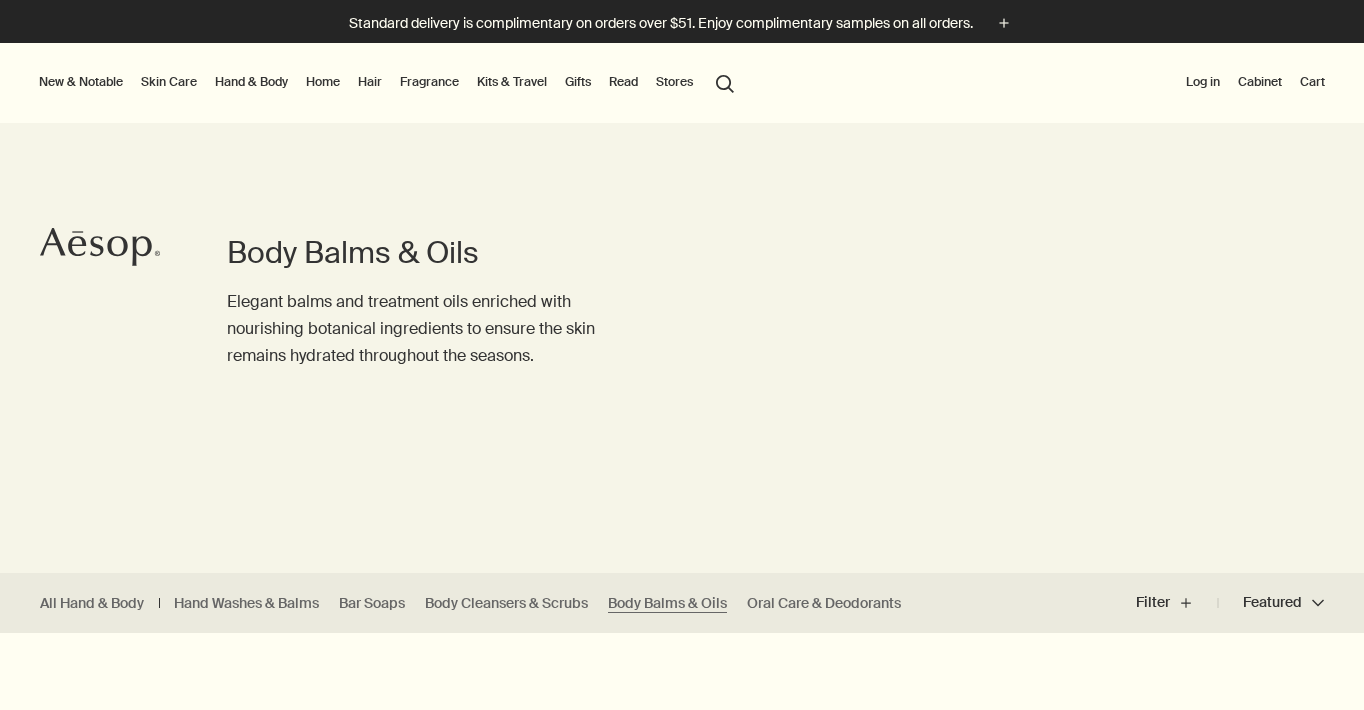 scroll, scrollTop: 0, scrollLeft: 0, axis: both 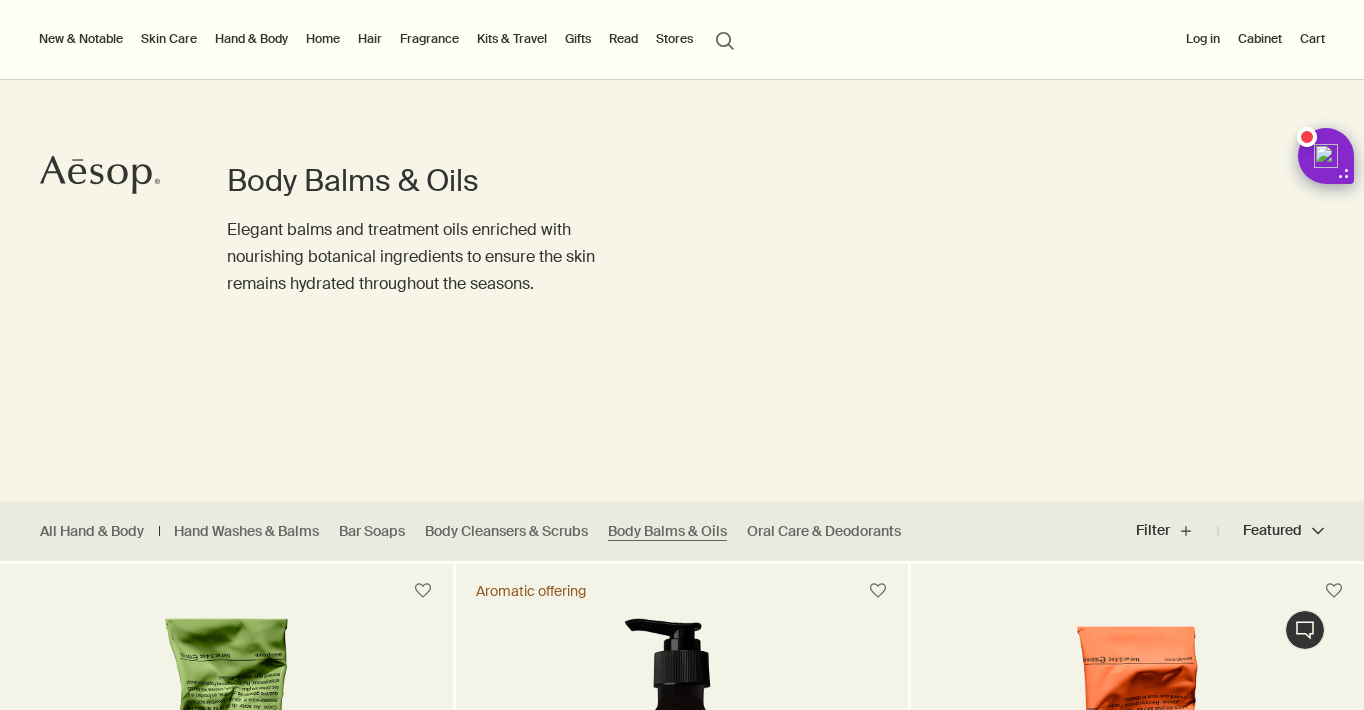 click on "New & Notable" at bounding box center (81, 39) 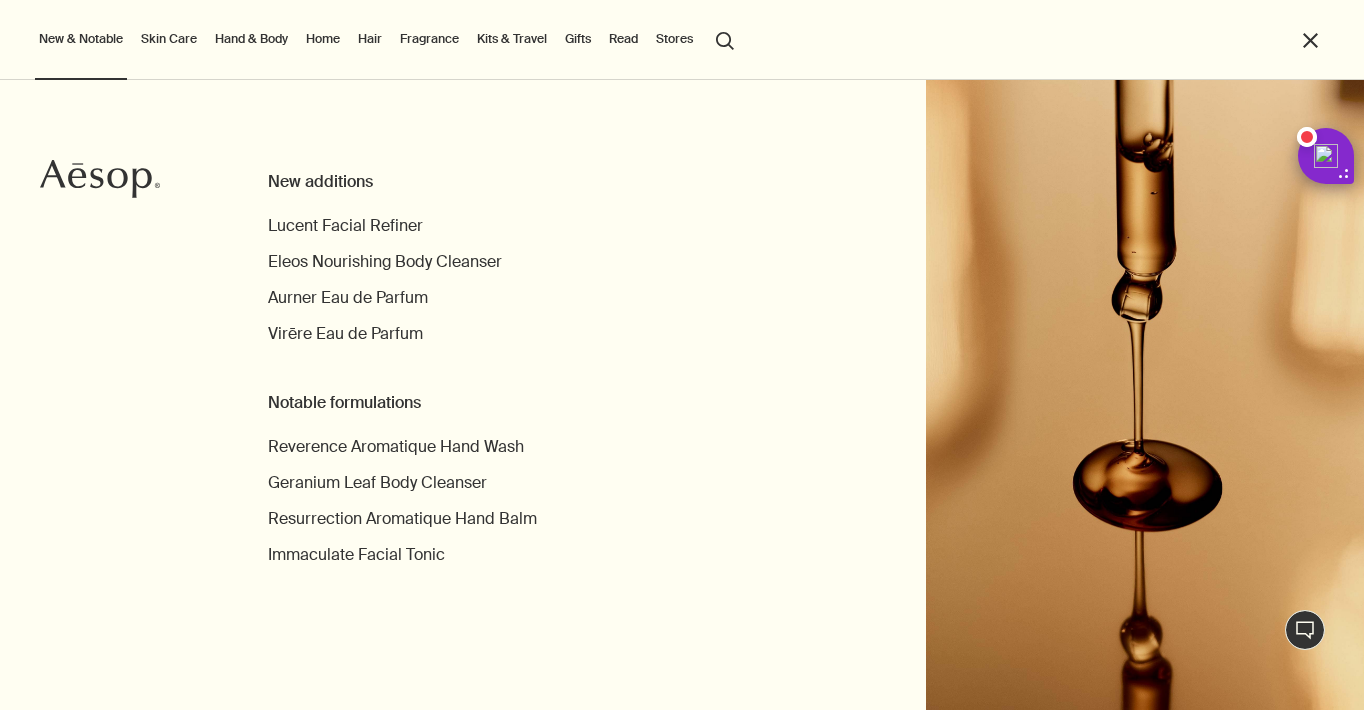 click on "Aesop" 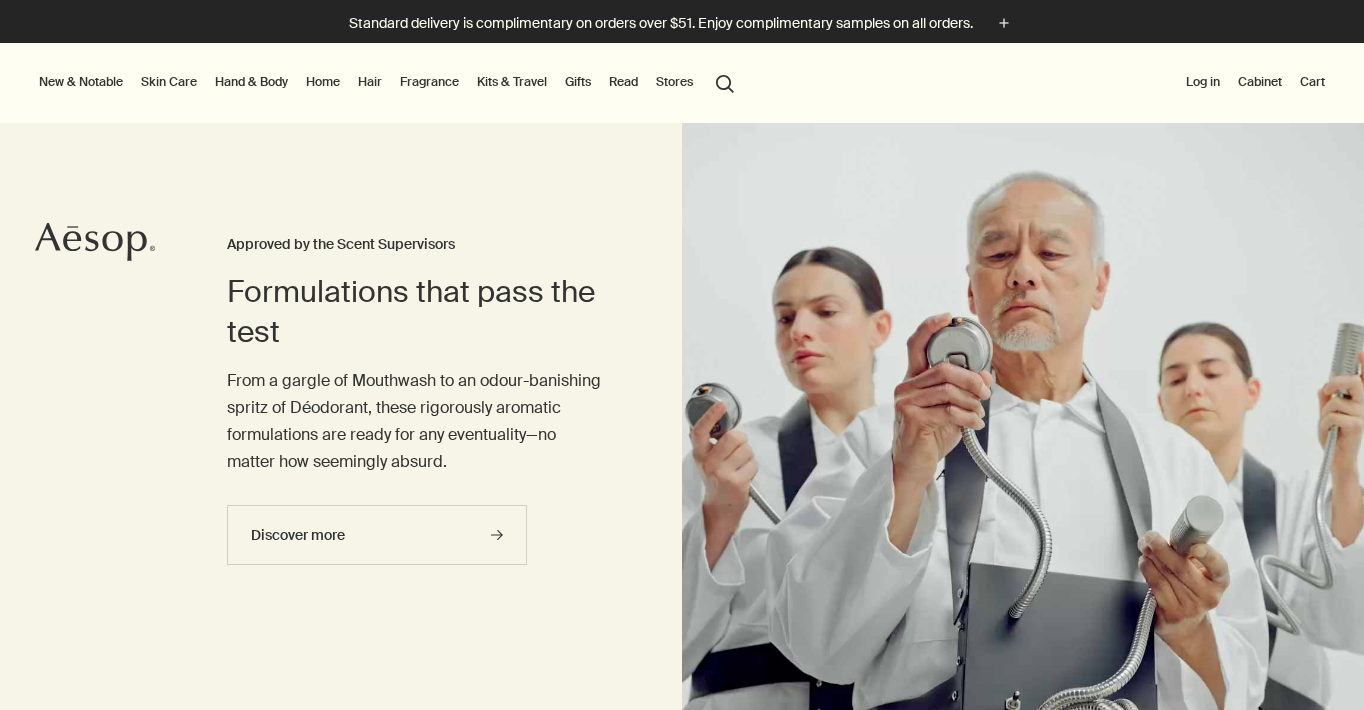 scroll, scrollTop: 0, scrollLeft: 0, axis: both 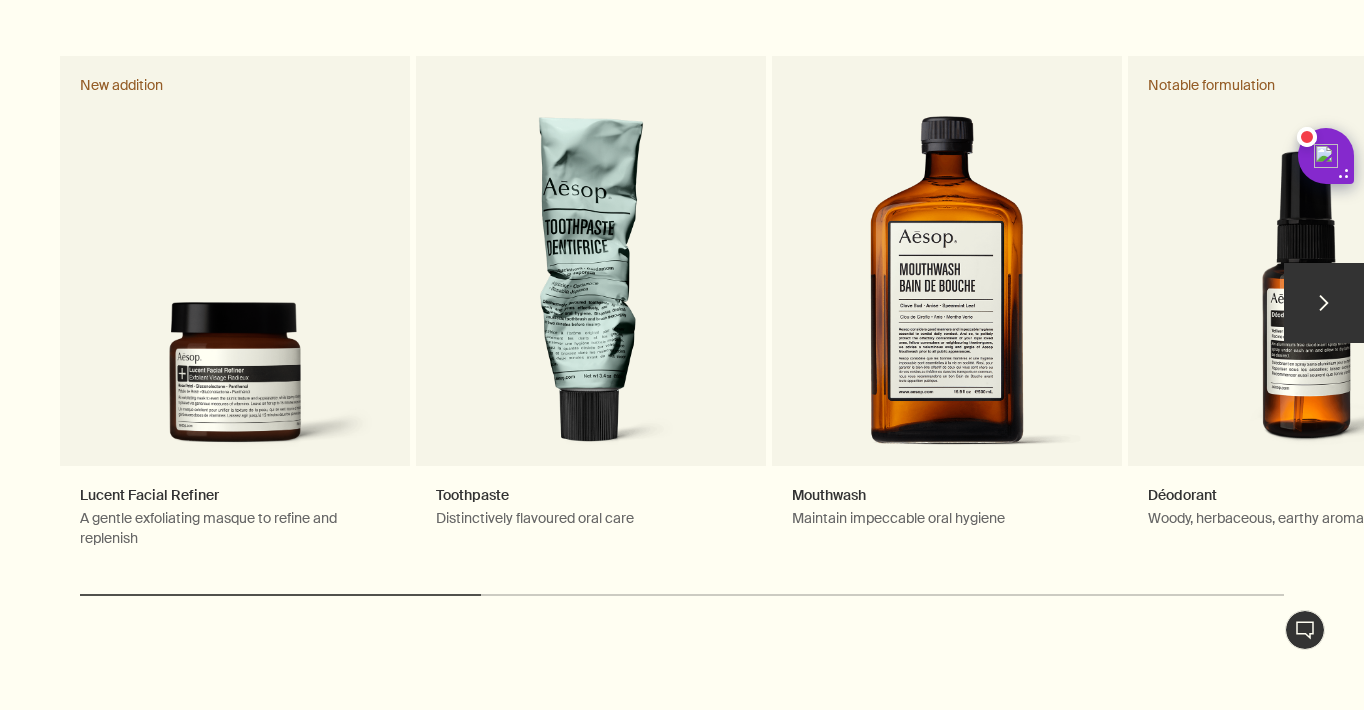 click on "chevron" at bounding box center (1324, 303) 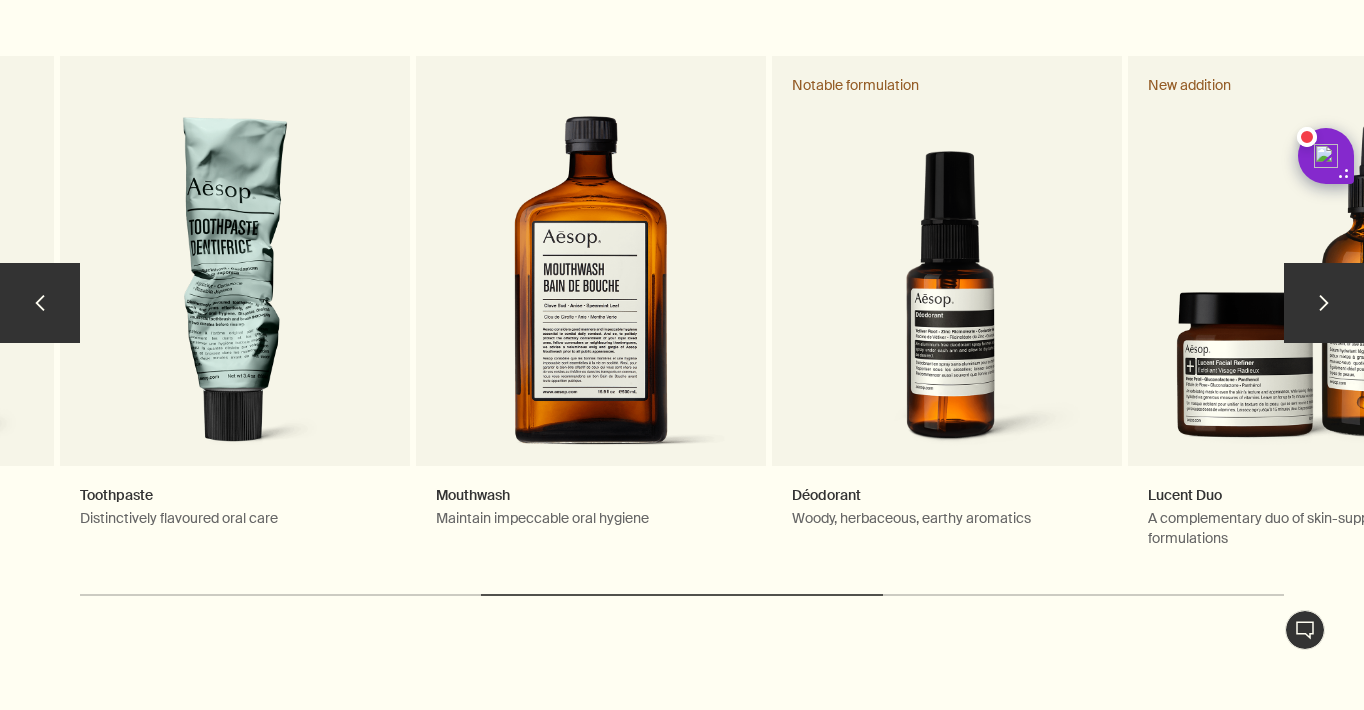 click on "chevron" at bounding box center [1324, 303] 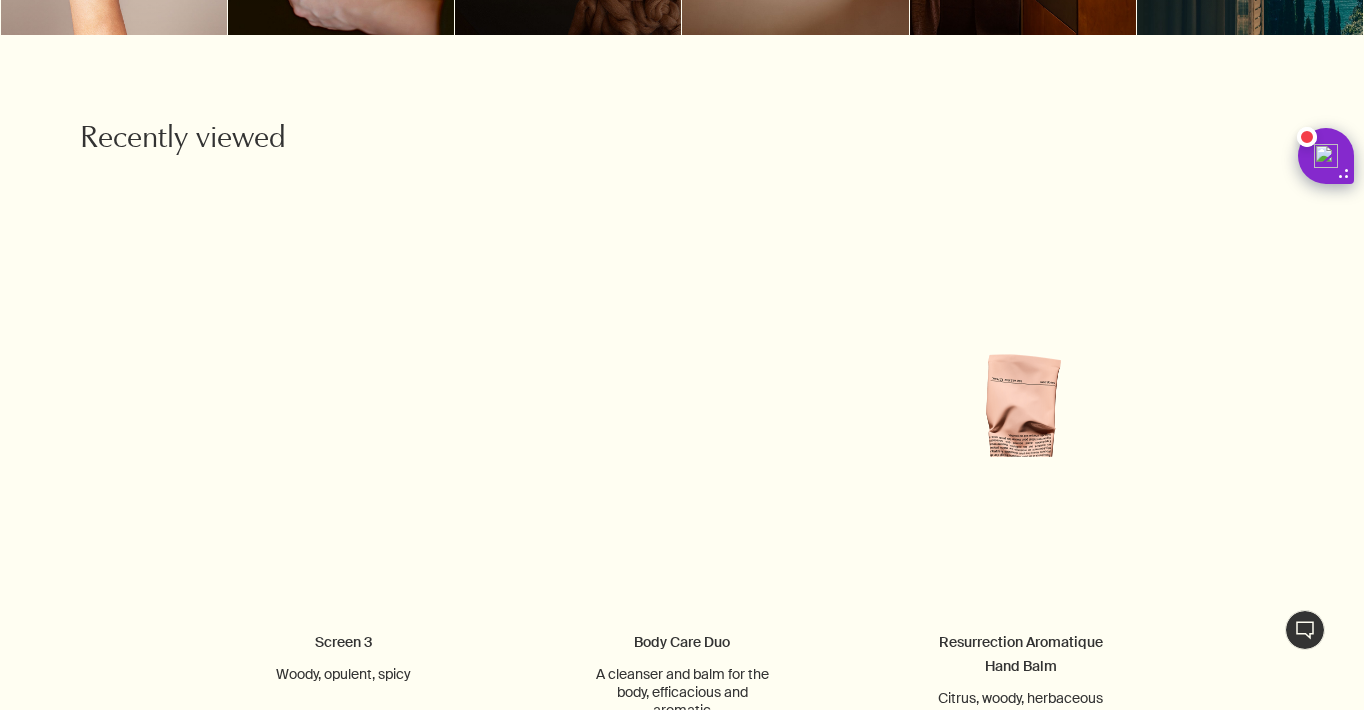 scroll, scrollTop: 2400, scrollLeft: 0, axis: vertical 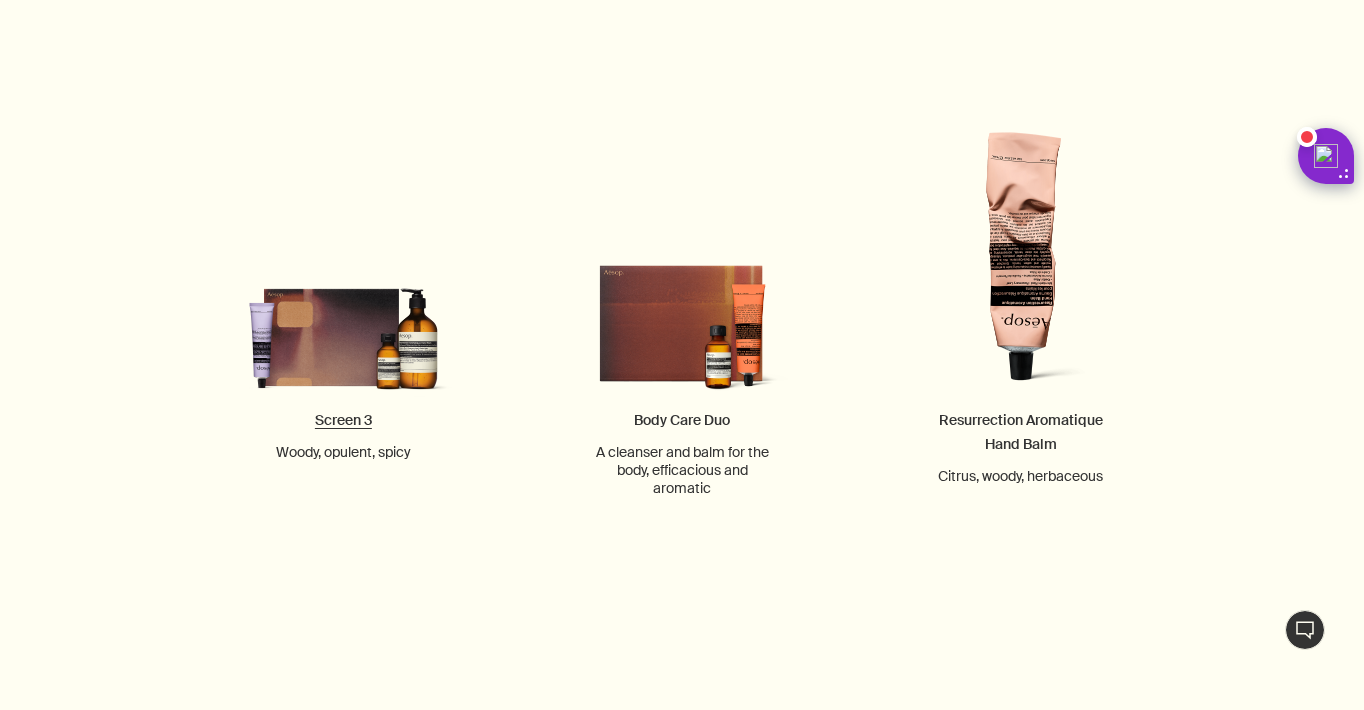 click on "Screen 3
Woody, opulent, spicy" at bounding box center [344, 230] 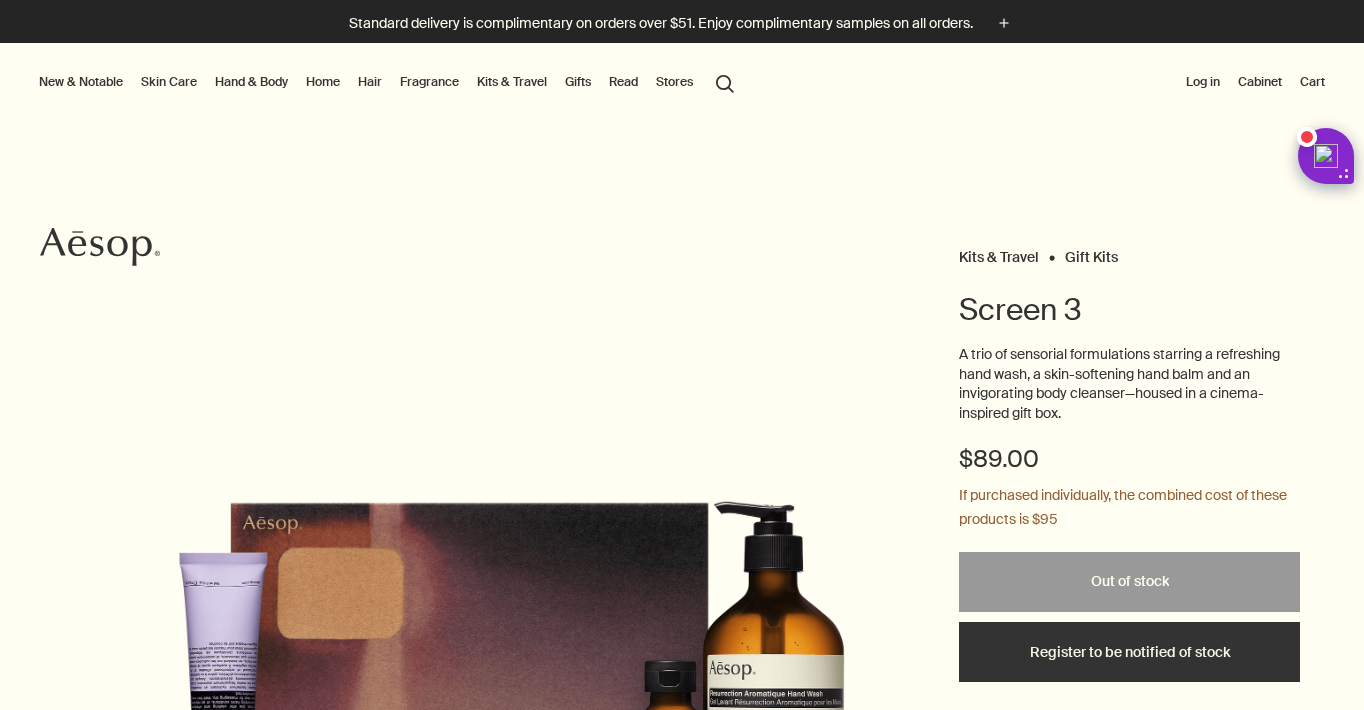 scroll, scrollTop: 0, scrollLeft: 0, axis: both 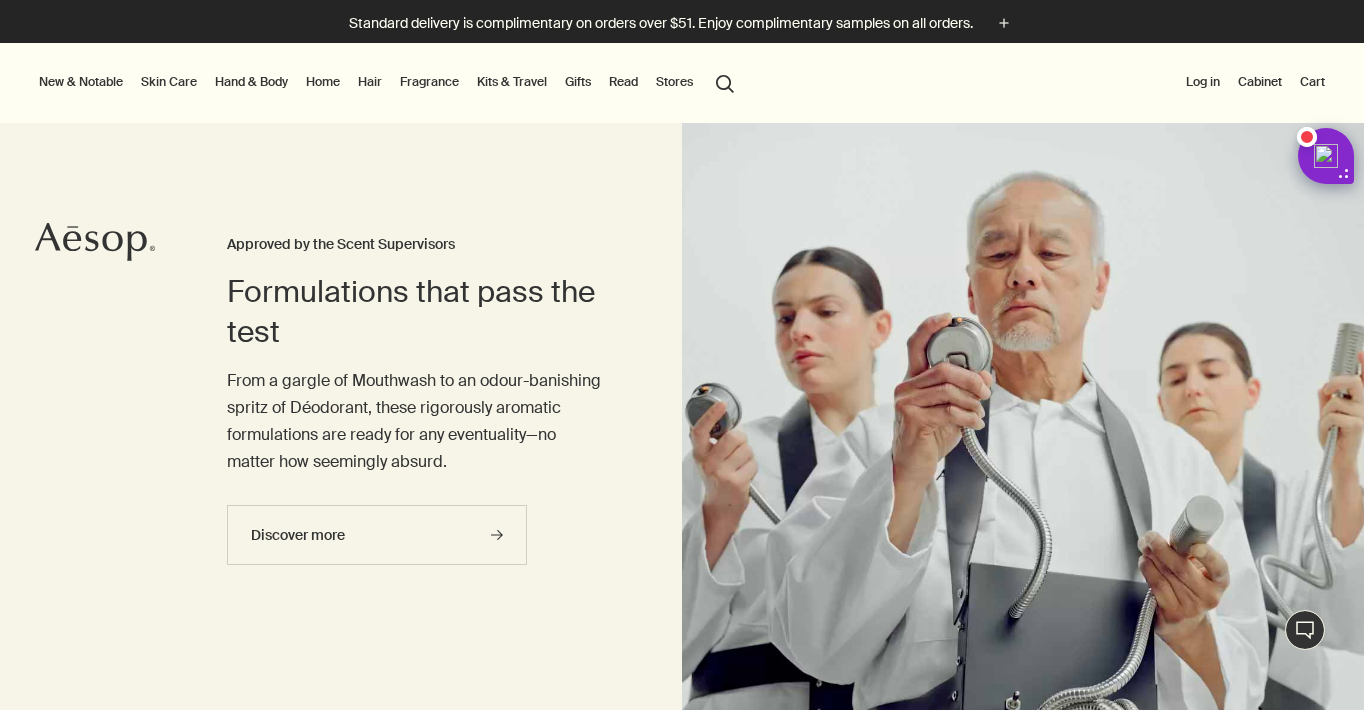 click on "Hand & Body" at bounding box center (251, 82) 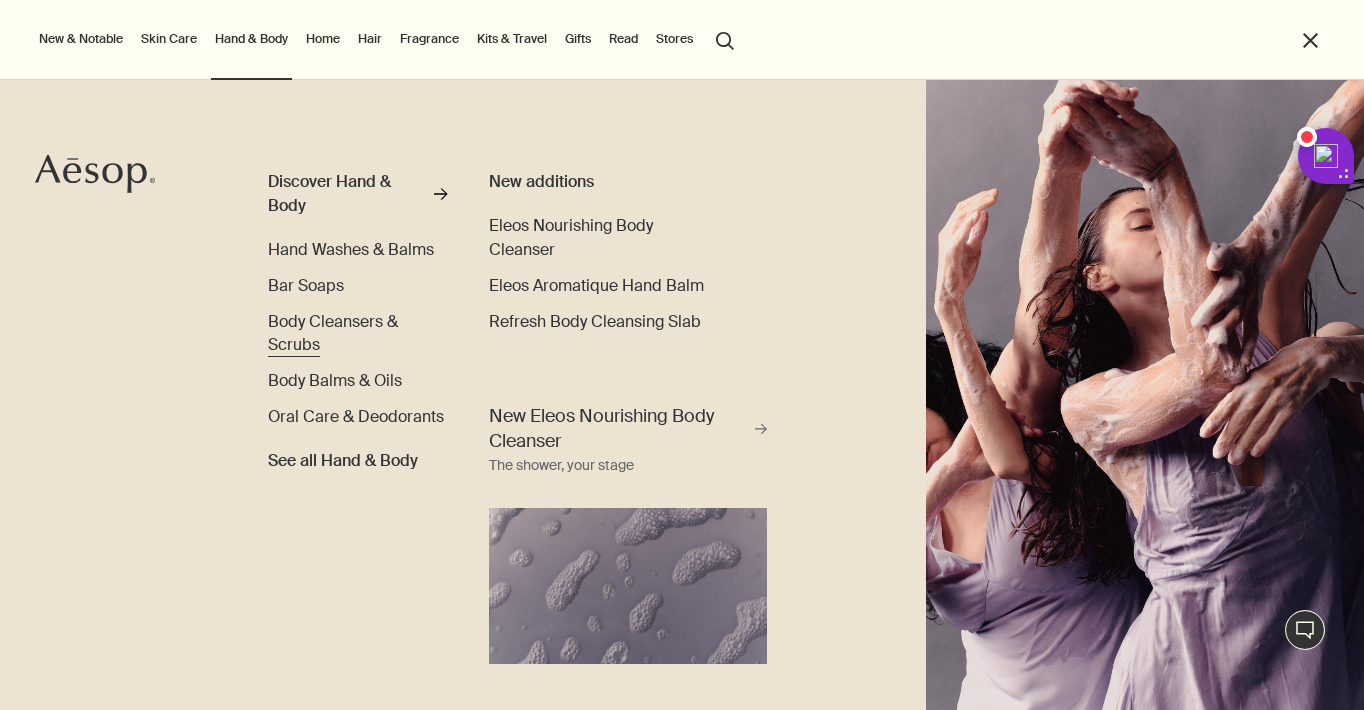 click on "Body Cleansers & Scrubs" at bounding box center [333, 333] 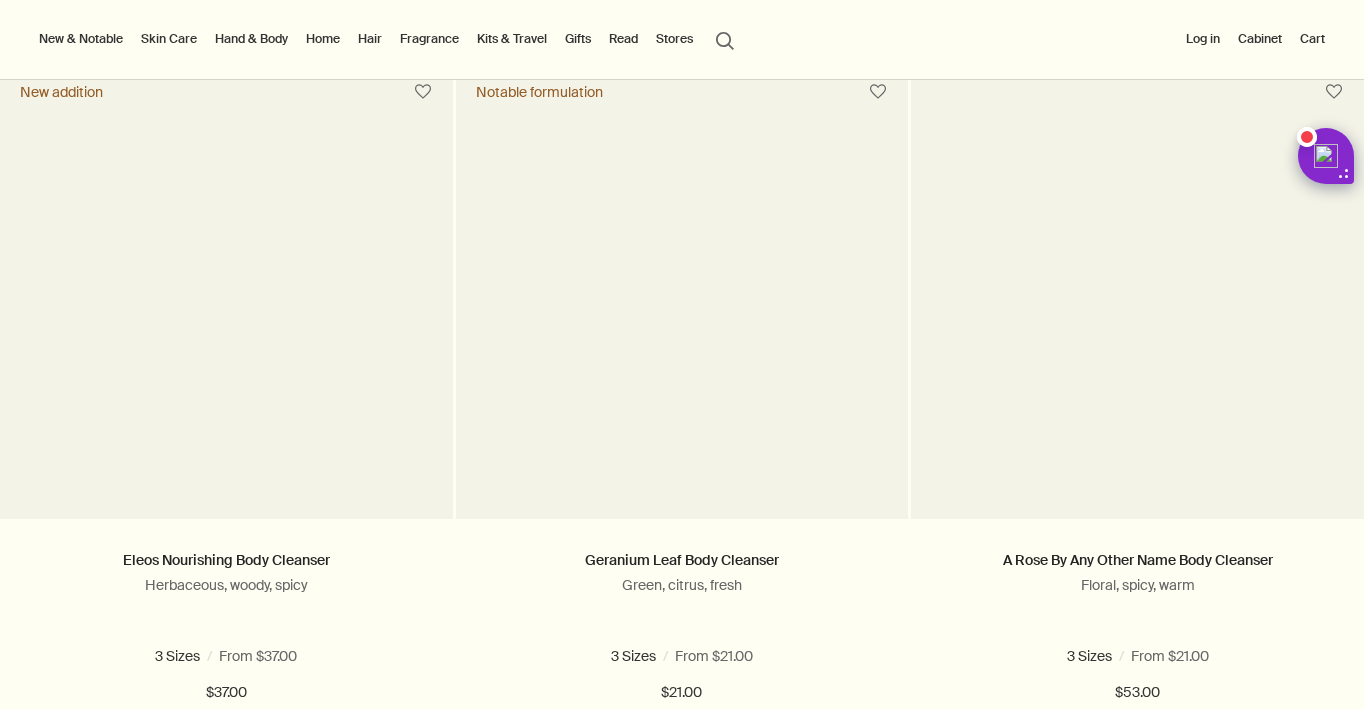 scroll, scrollTop: 571, scrollLeft: 0, axis: vertical 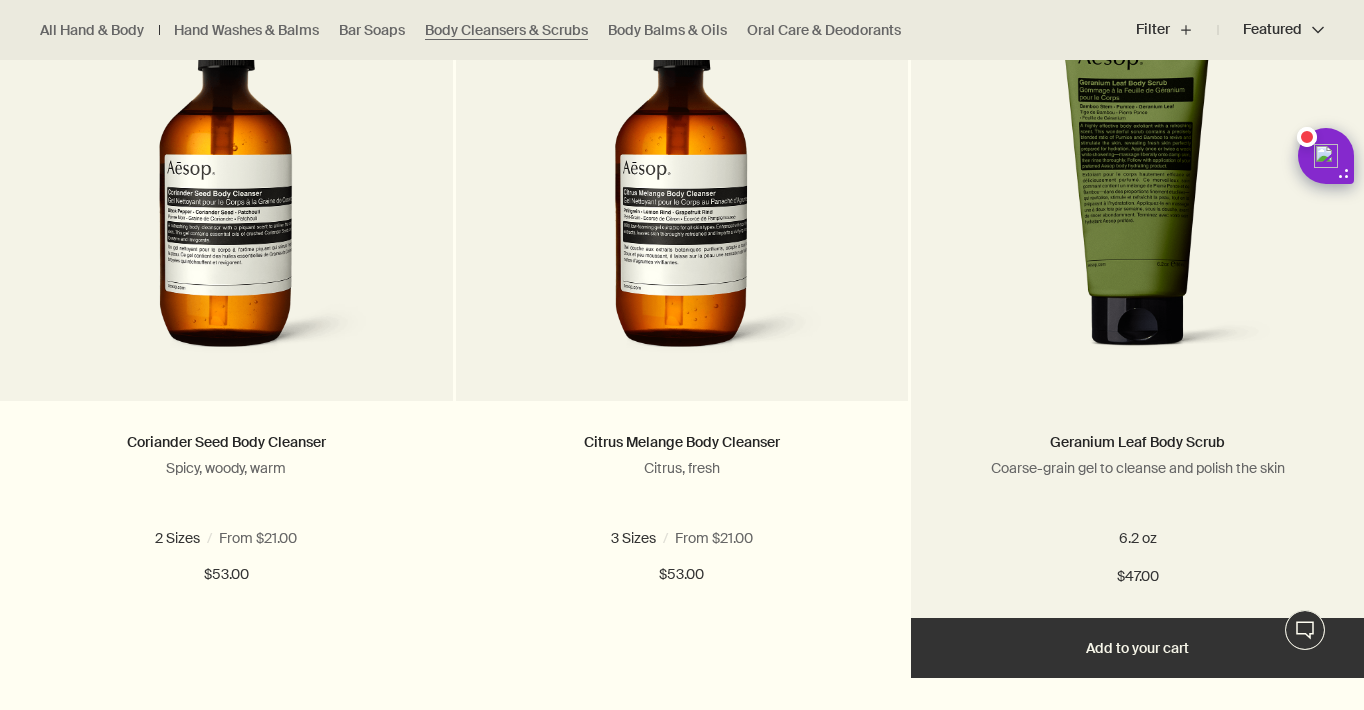 click at bounding box center [1138, 186] 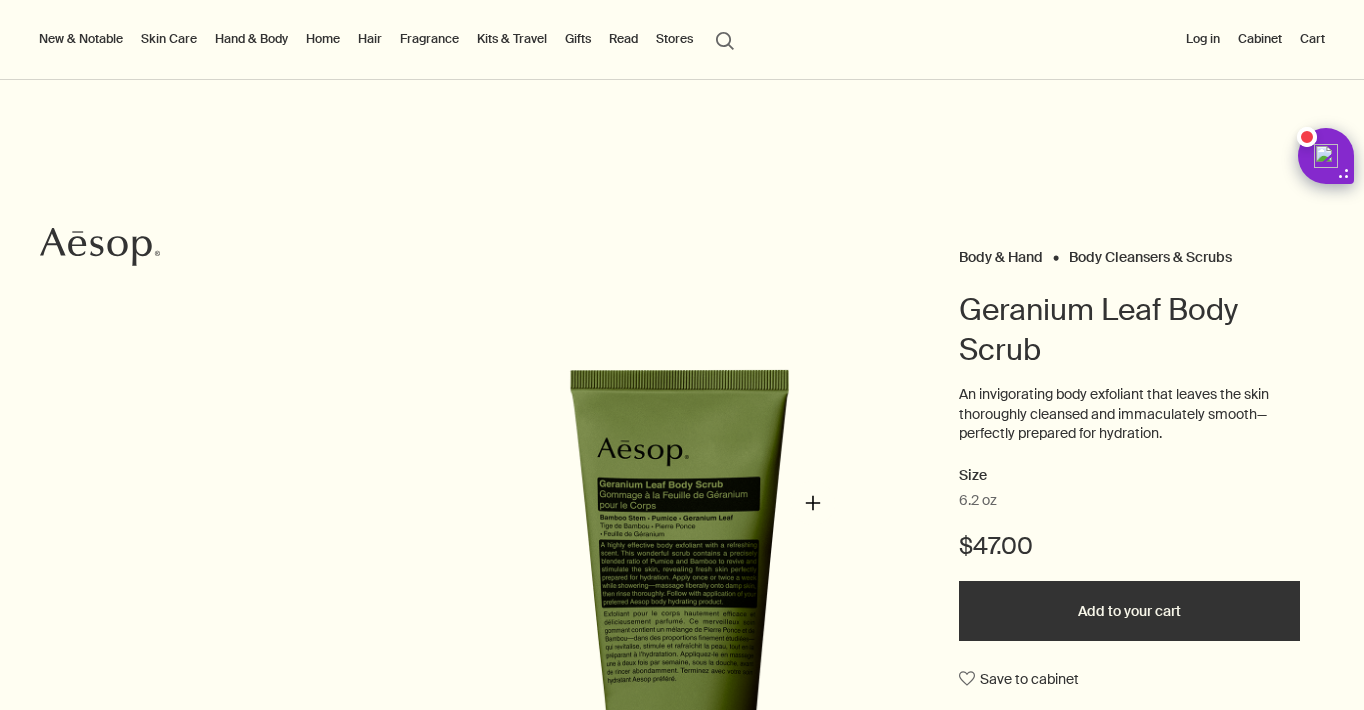 scroll, scrollTop: 0, scrollLeft: 0, axis: both 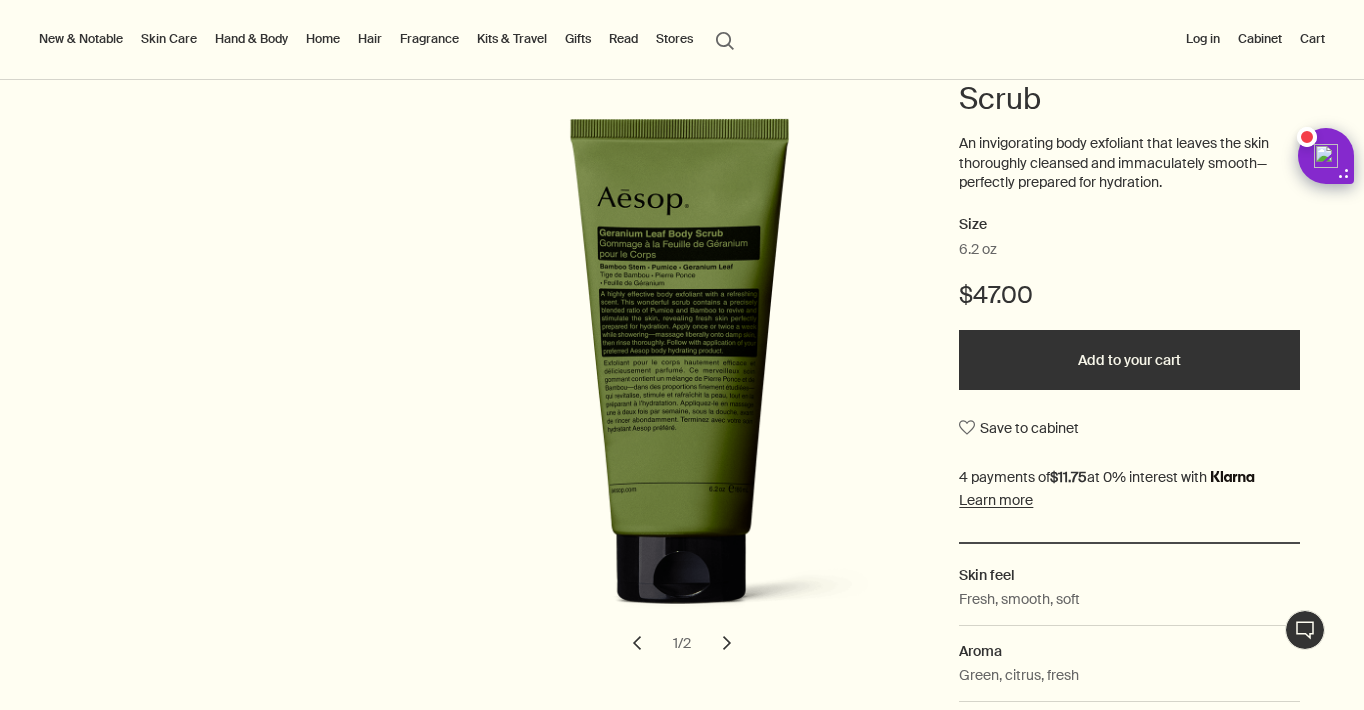 click on "Add to your cart" at bounding box center [1129, 360] 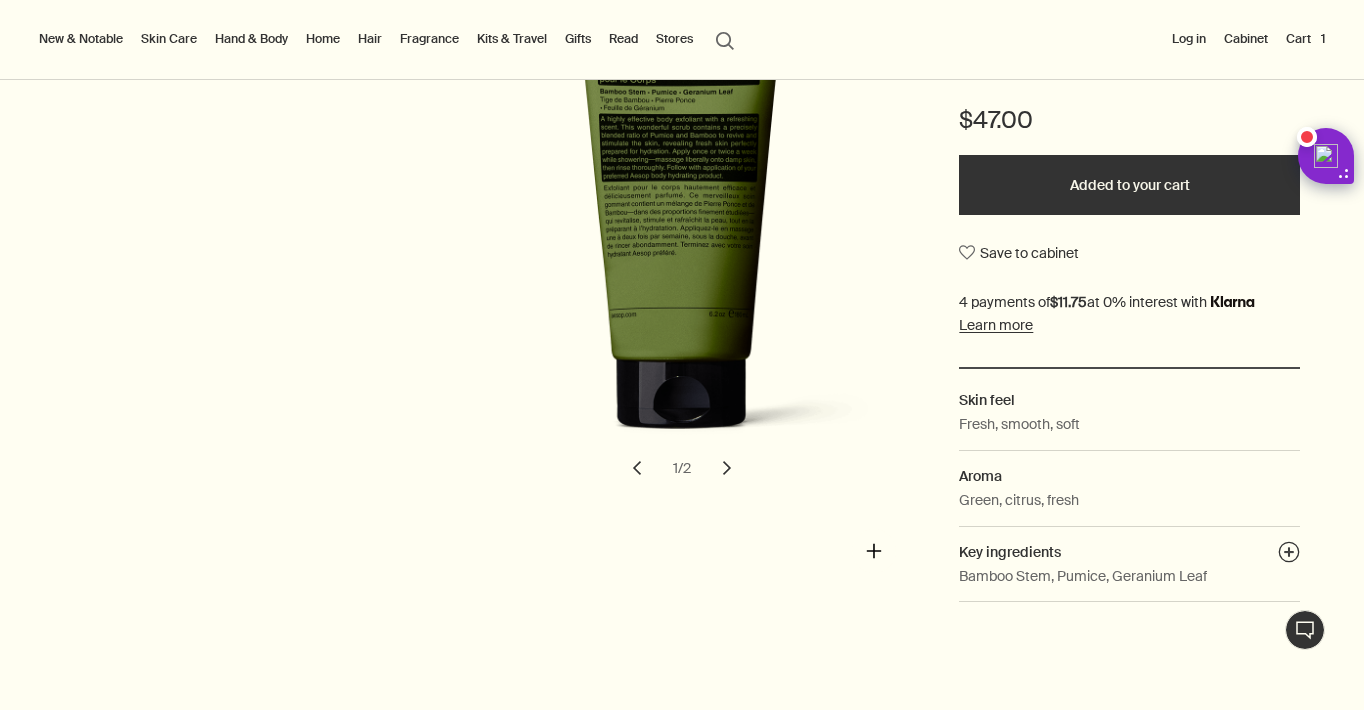 scroll, scrollTop: 446, scrollLeft: 0, axis: vertical 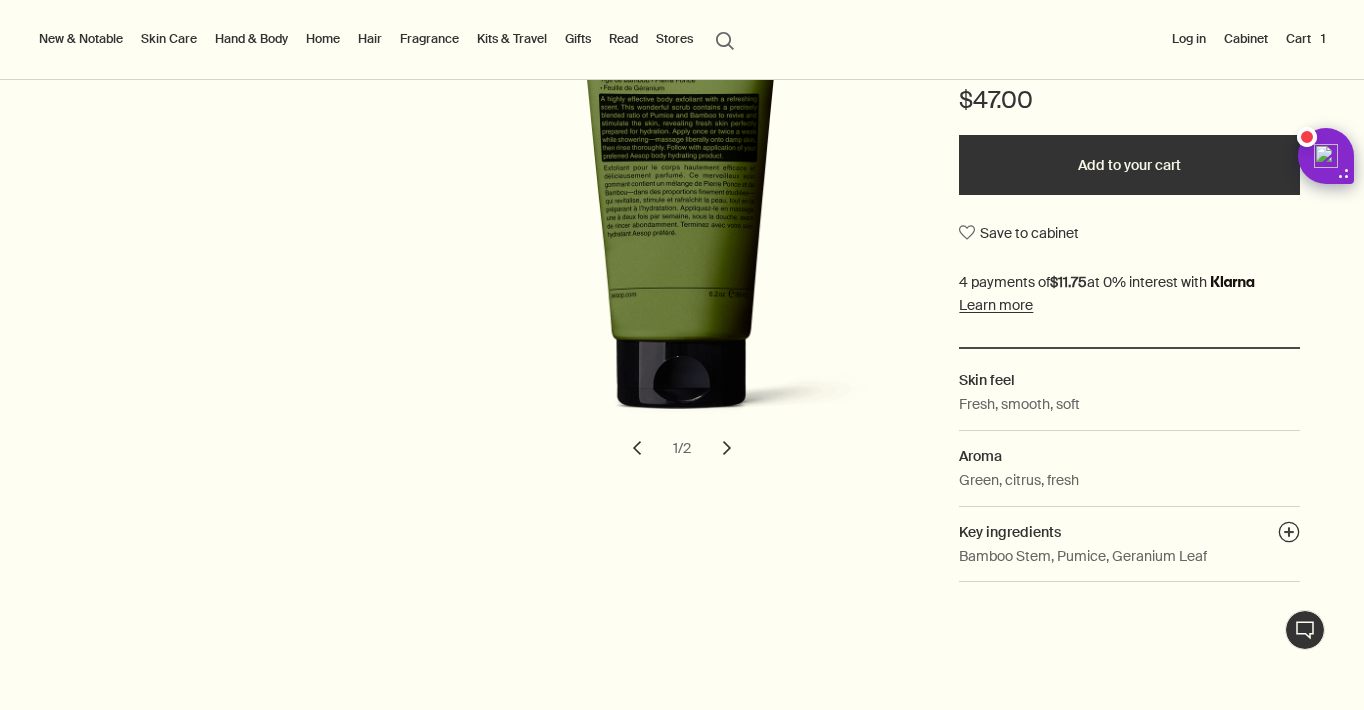 click on "chevron" at bounding box center (727, 448) 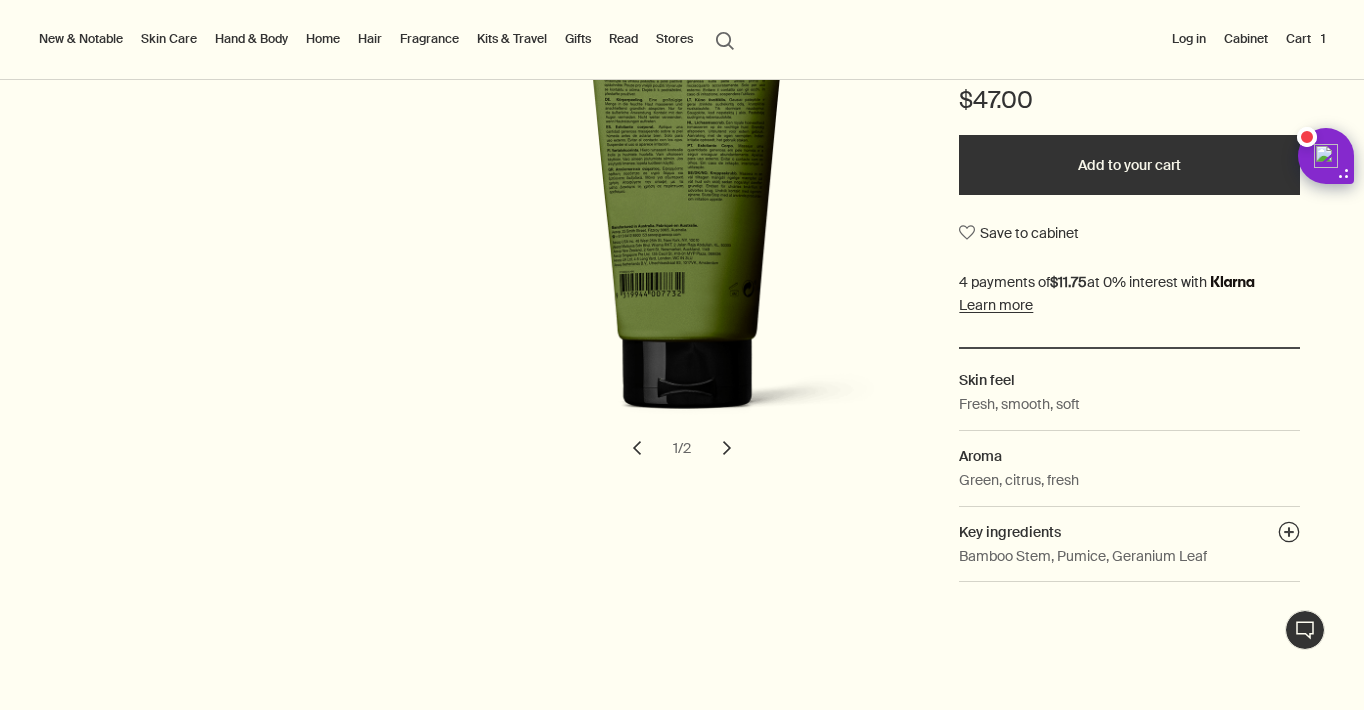 click on "chevron" at bounding box center (727, 448) 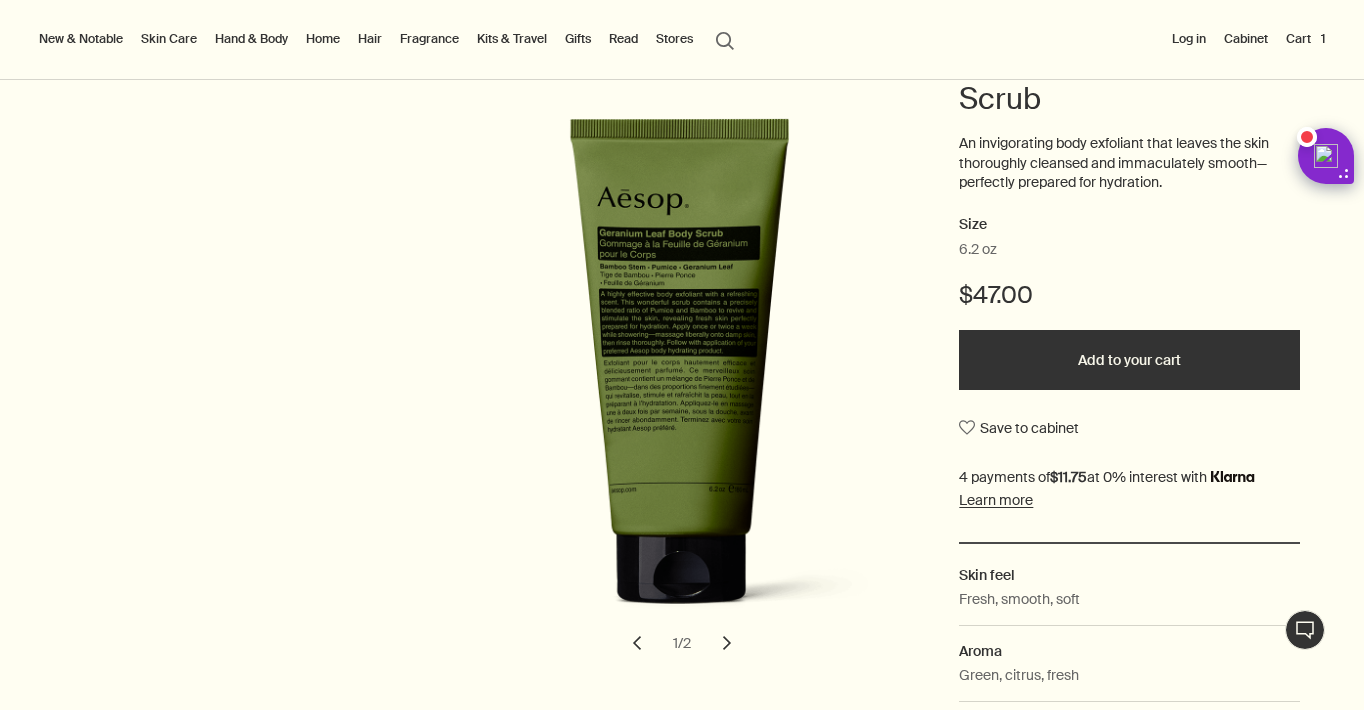 scroll, scrollTop: 253, scrollLeft: 0, axis: vertical 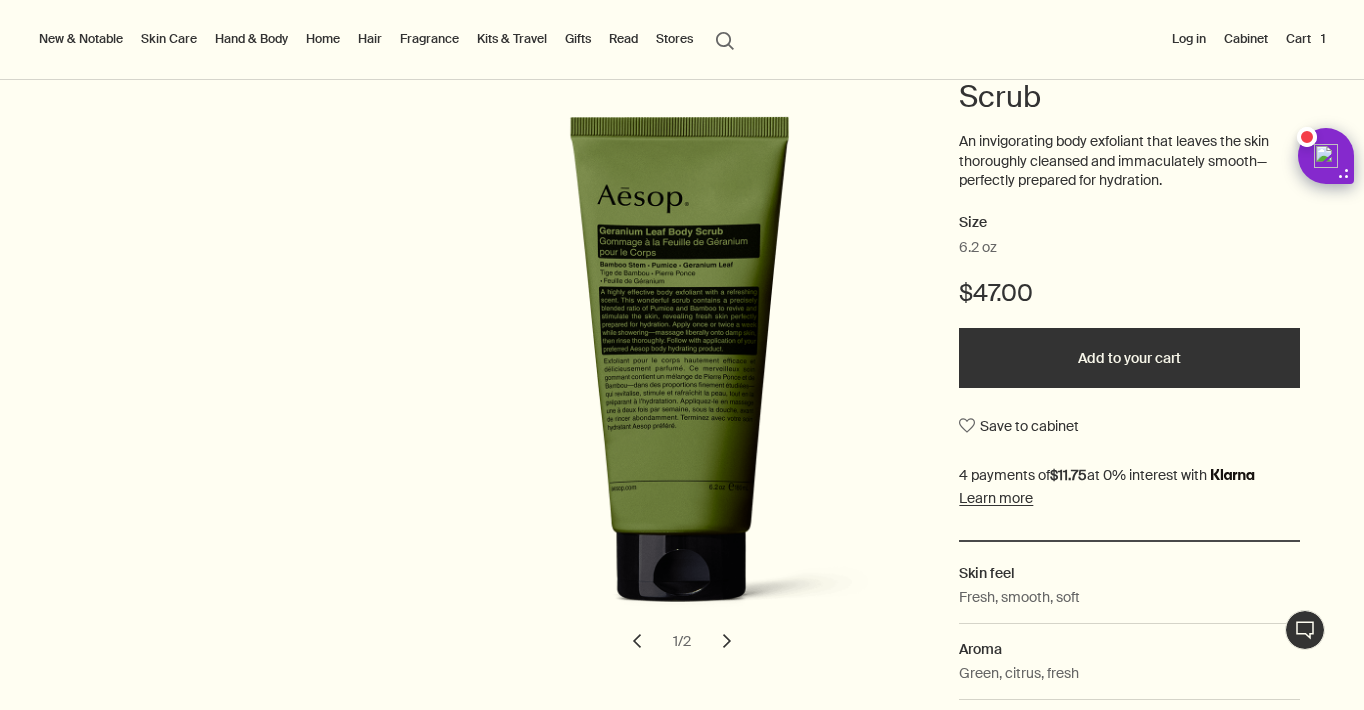 click on "Cart 1" at bounding box center (1305, 39) 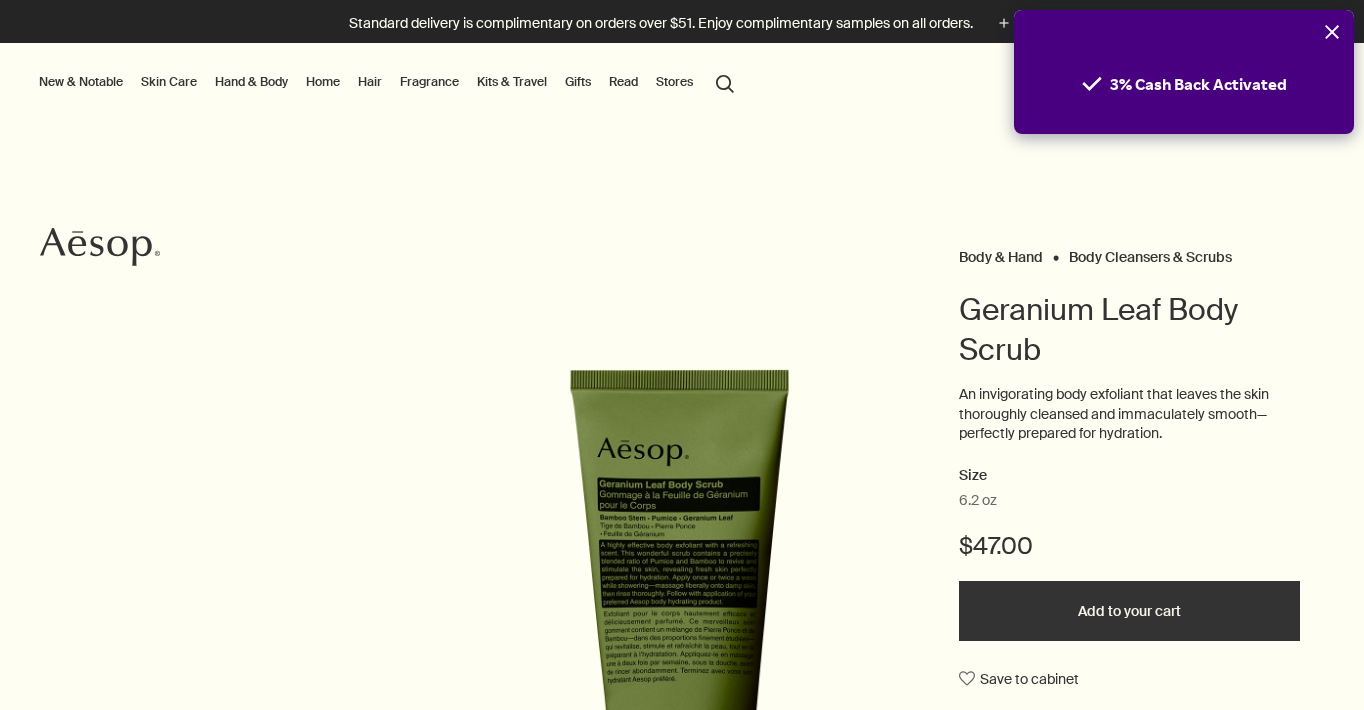 scroll, scrollTop: 0, scrollLeft: 0, axis: both 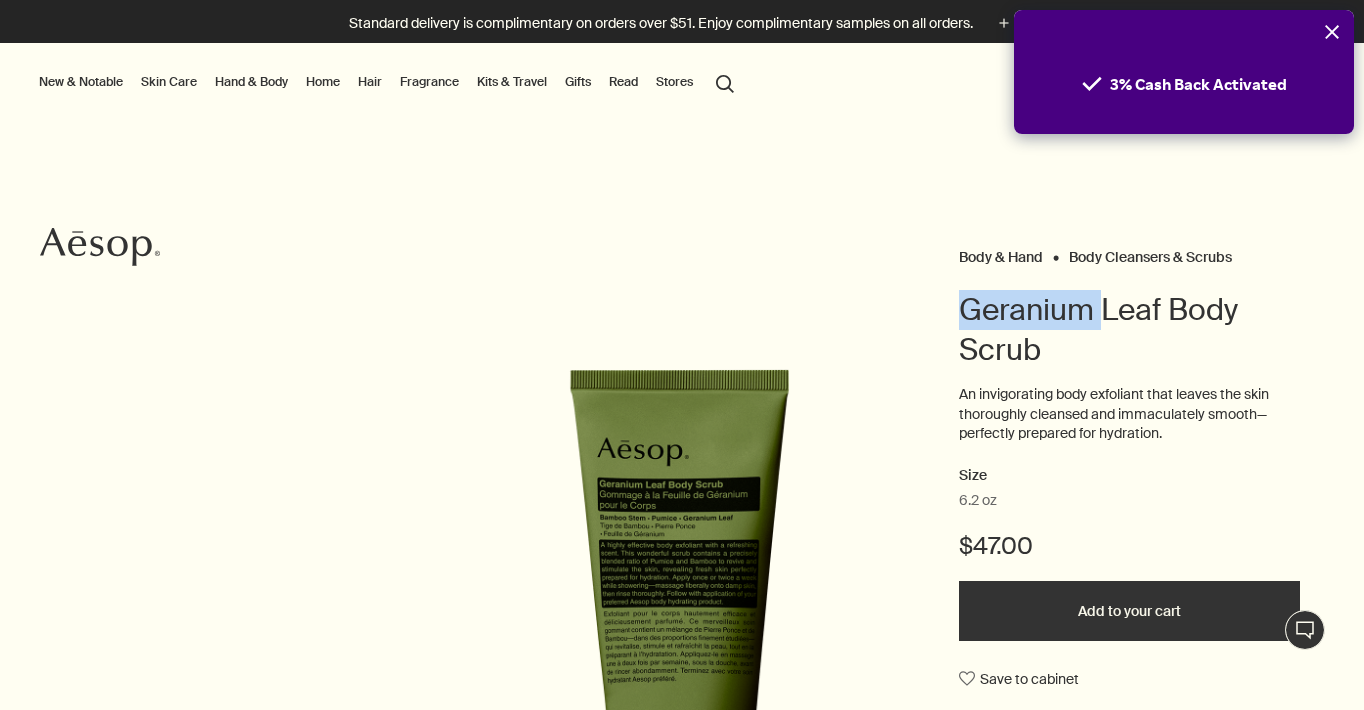 drag, startPoint x: 954, startPoint y: 305, endPoint x: 1100, endPoint y: 307, distance: 146.0137 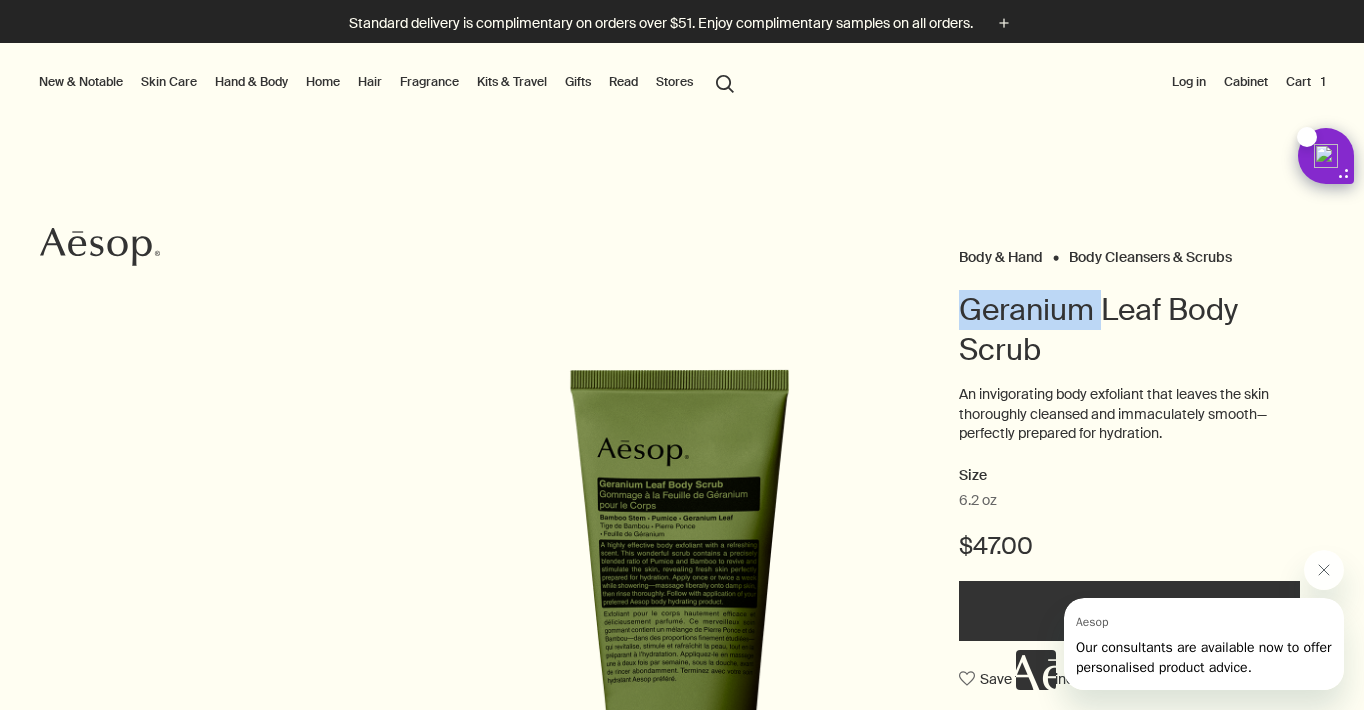 scroll, scrollTop: 0, scrollLeft: 0, axis: both 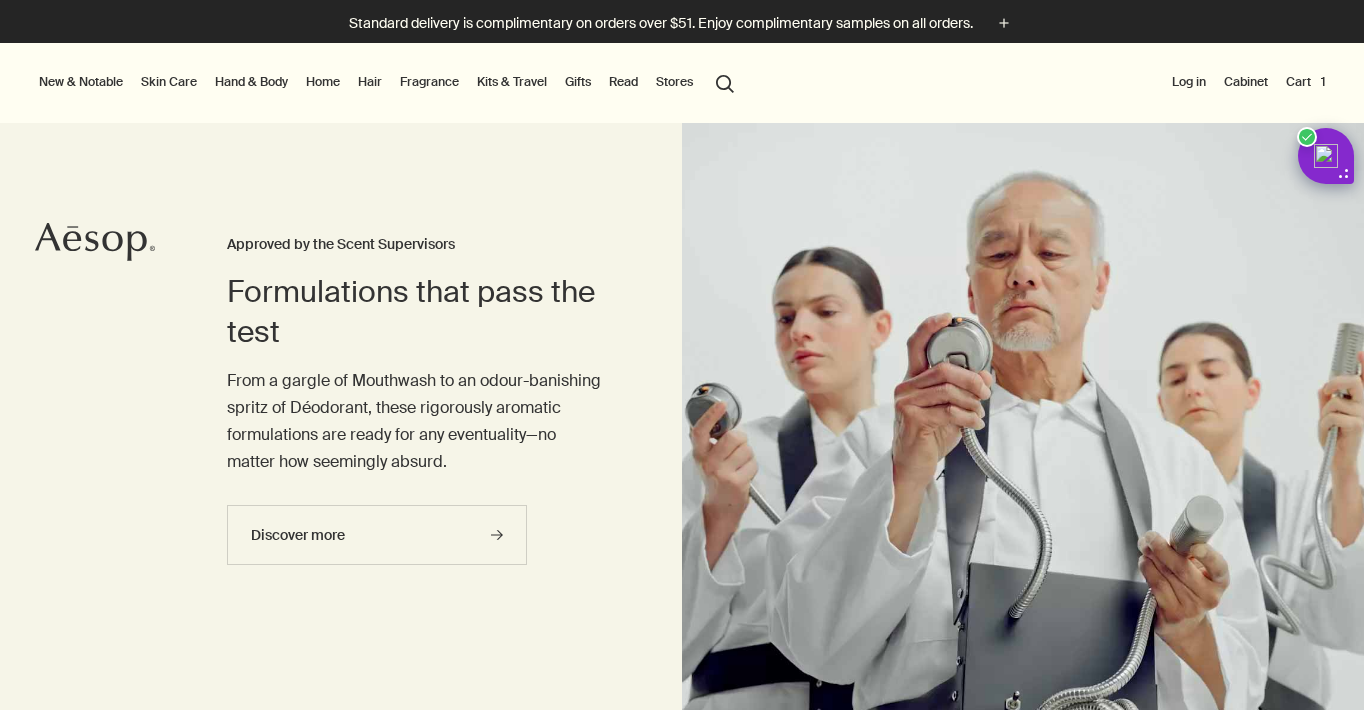click on "Gifts" at bounding box center [578, 82] 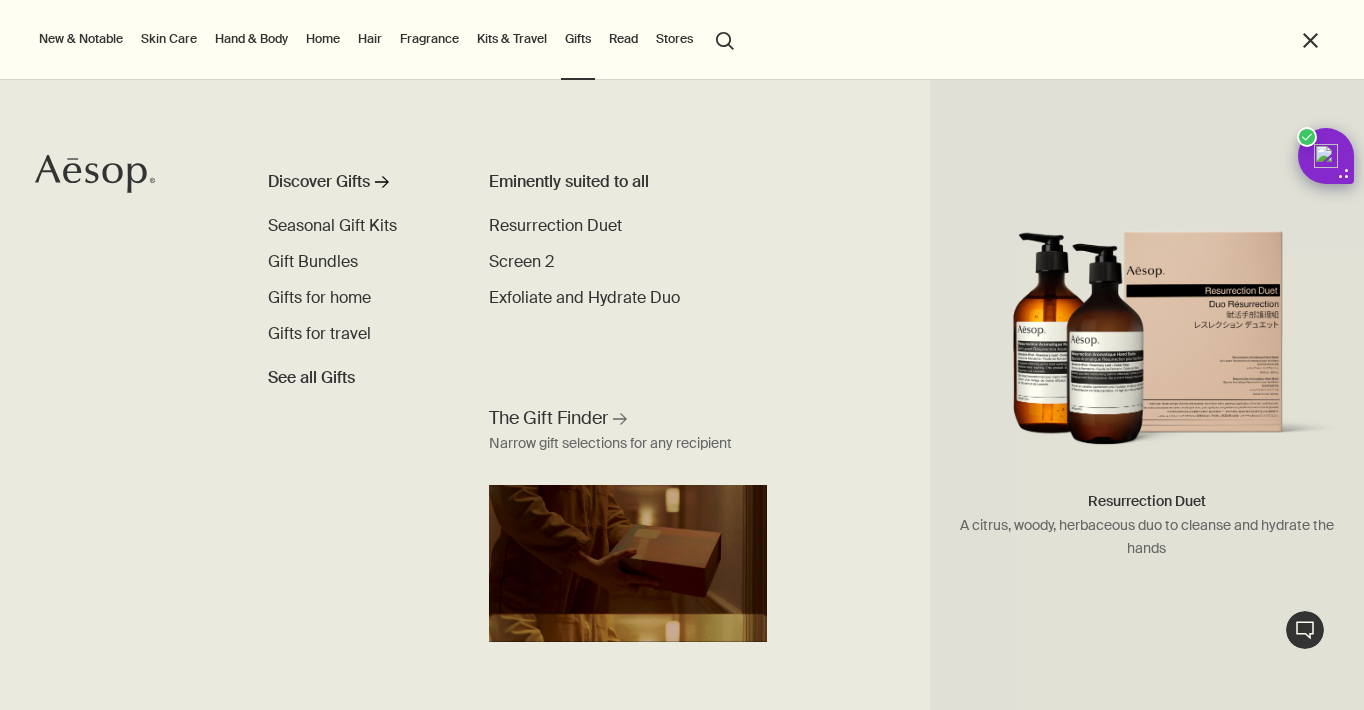 click at bounding box center (1147, 350) 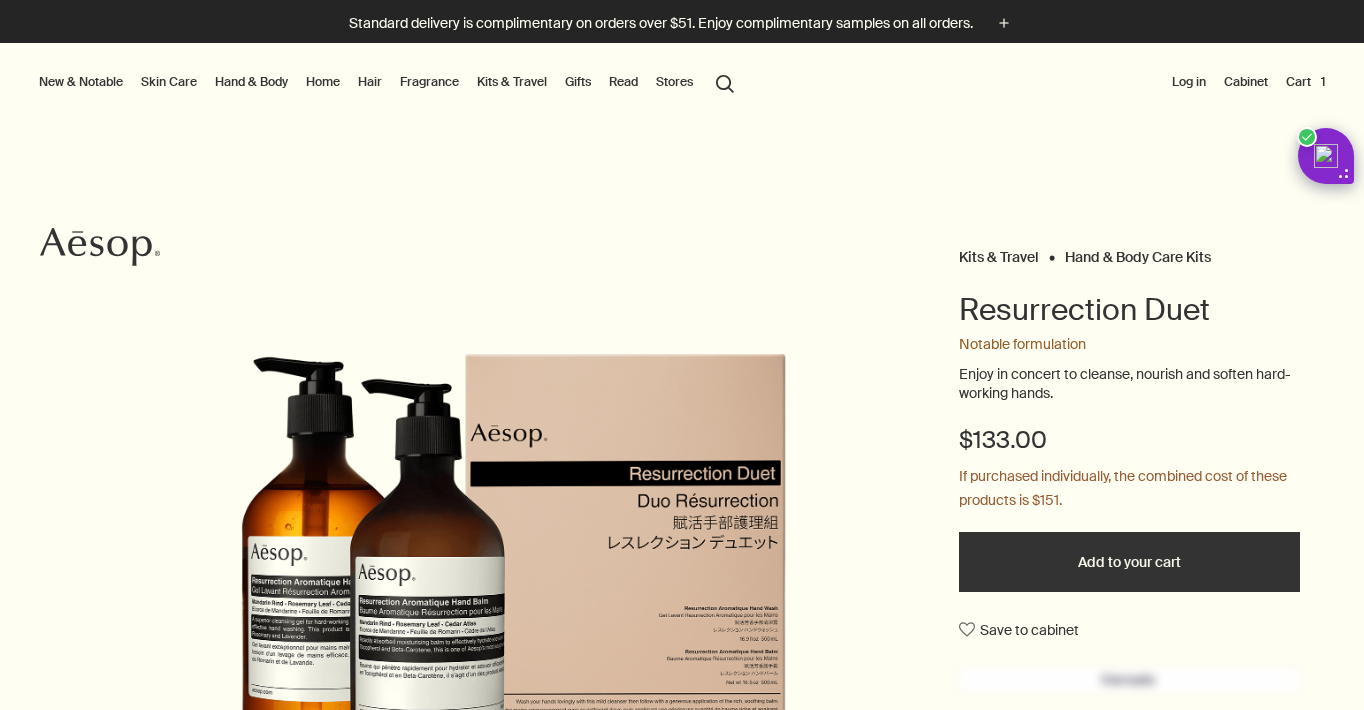 scroll, scrollTop: 0, scrollLeft: 0, axis: both 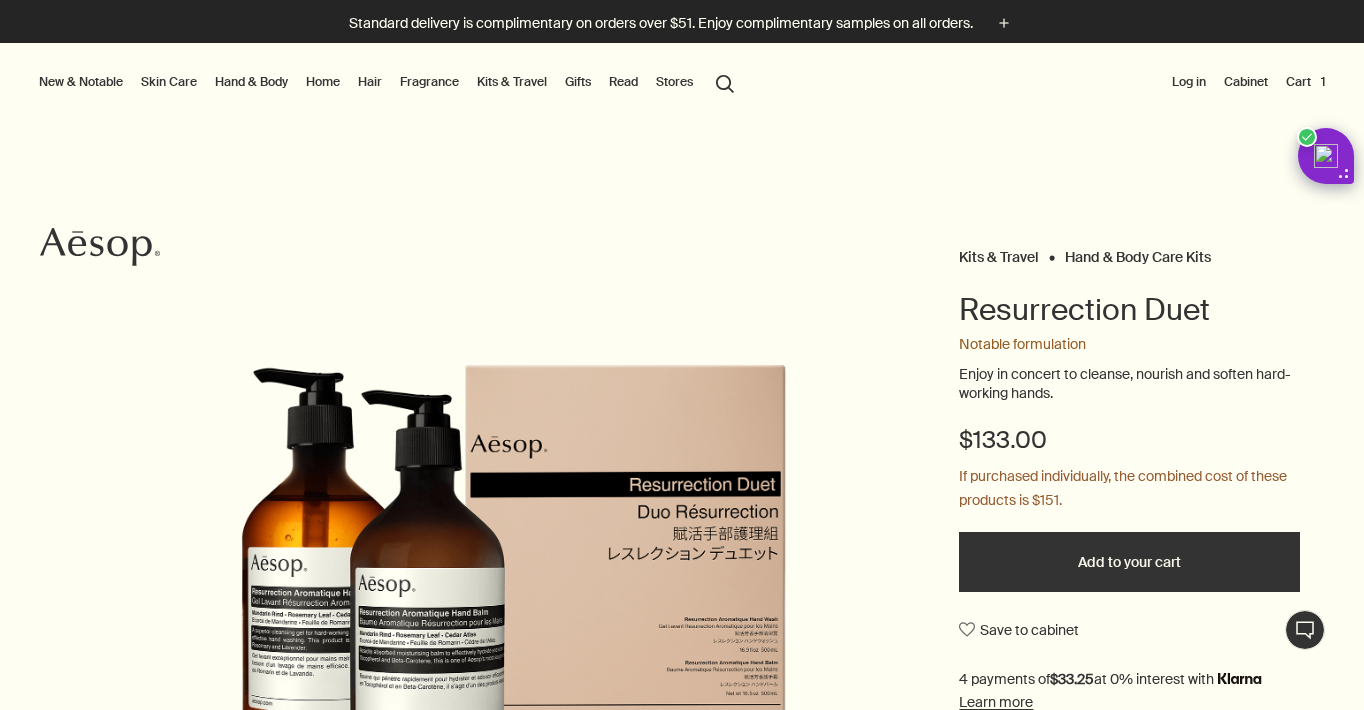 click on "Gifts" at bounding box center (578, 82) 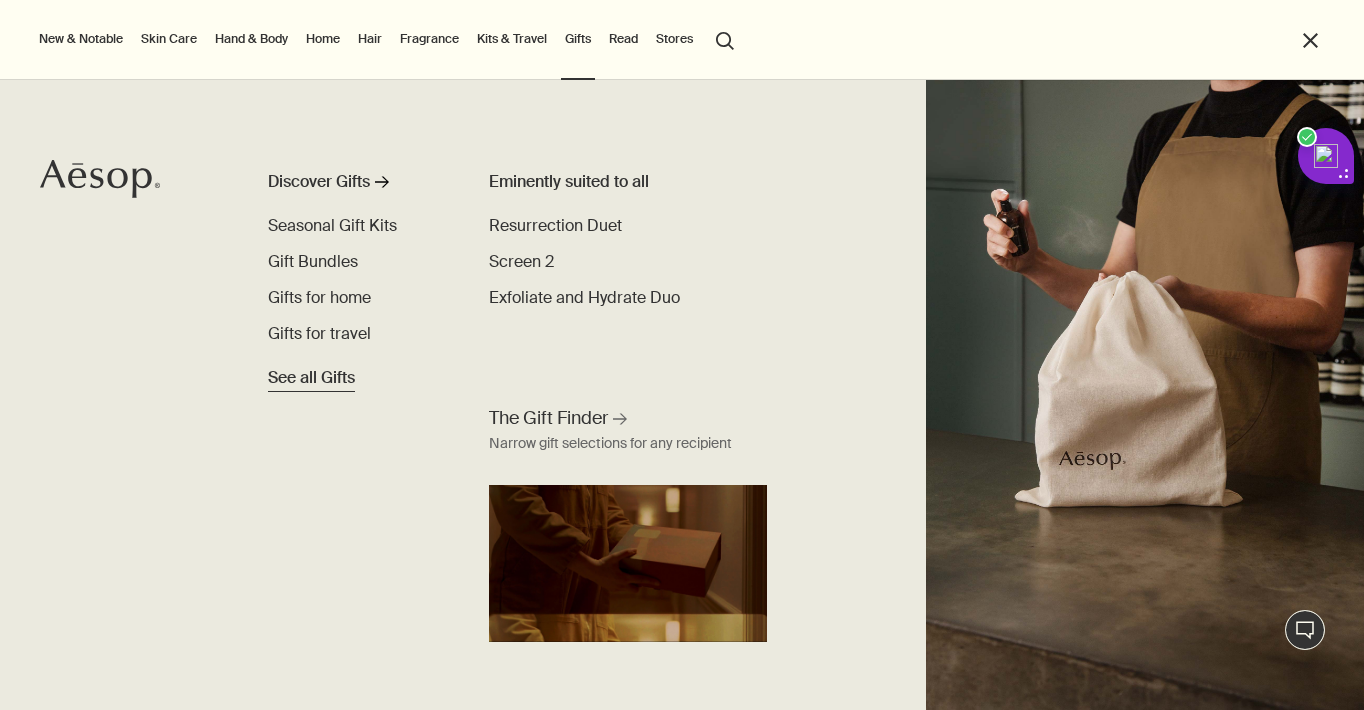 click on "See all Gifts" at bounding box center [311, 378] 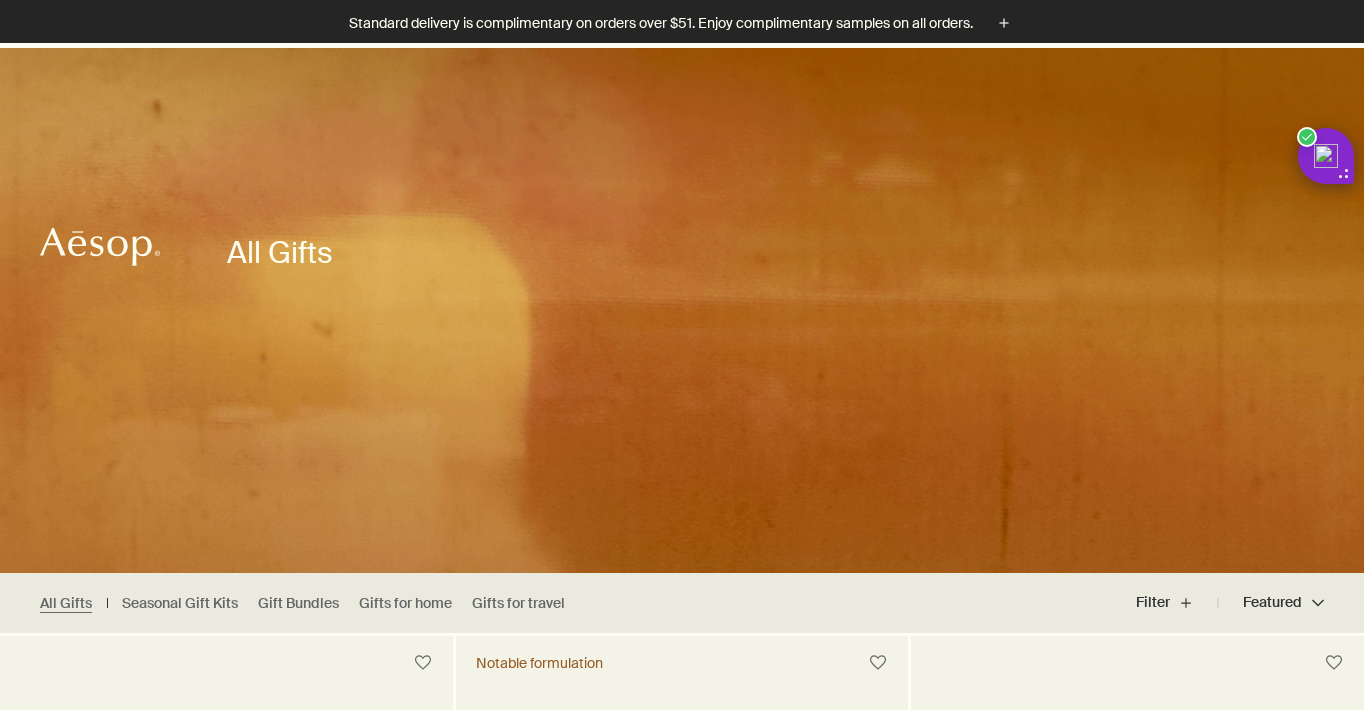 scroll, scrollTop: 437, scrollLeft: 0, axis: vertical 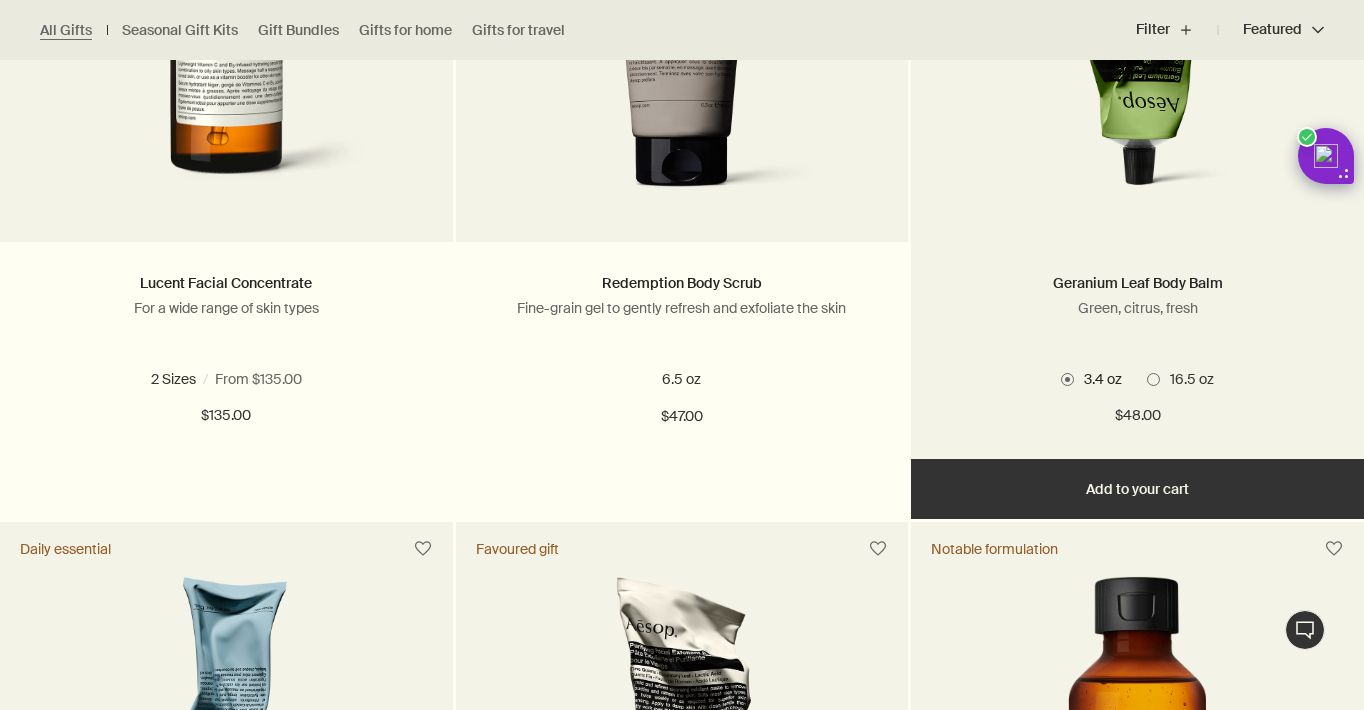 click at bounding box center (1153, 379) 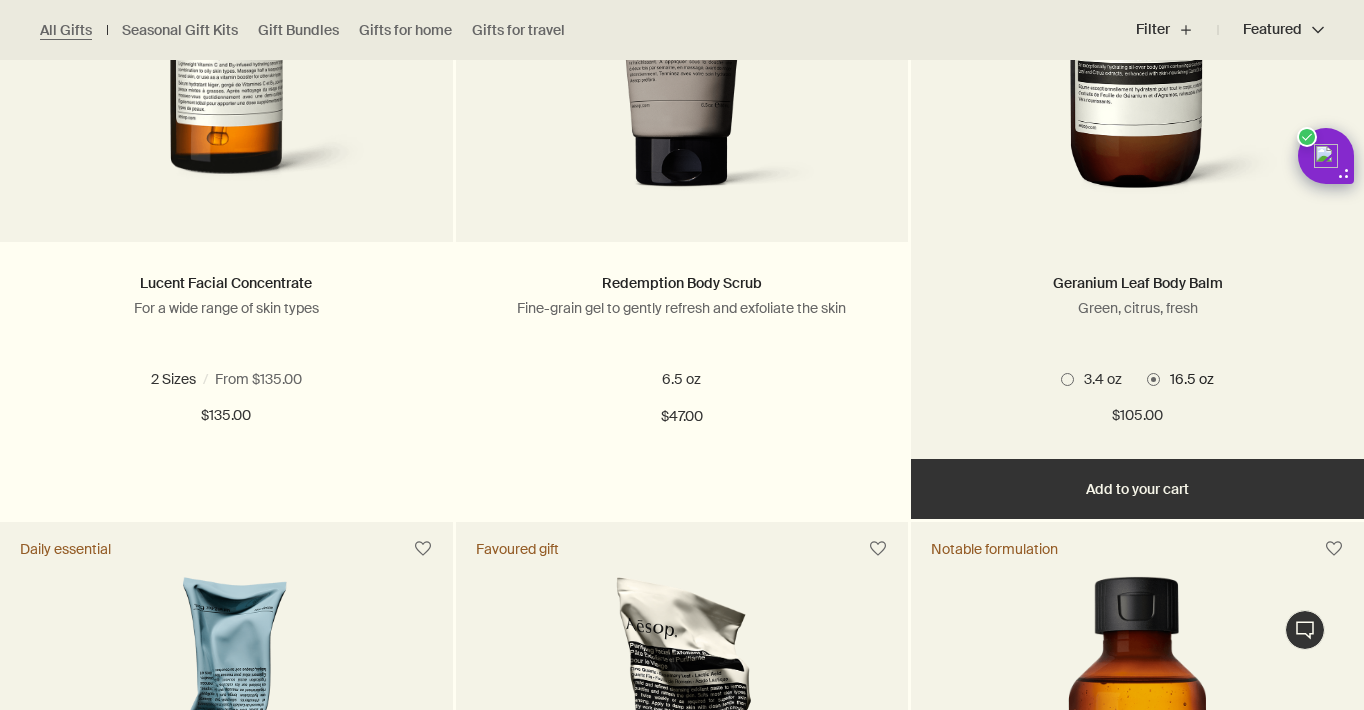 click on "3.4 oz" at bounding box center [1098, 379] 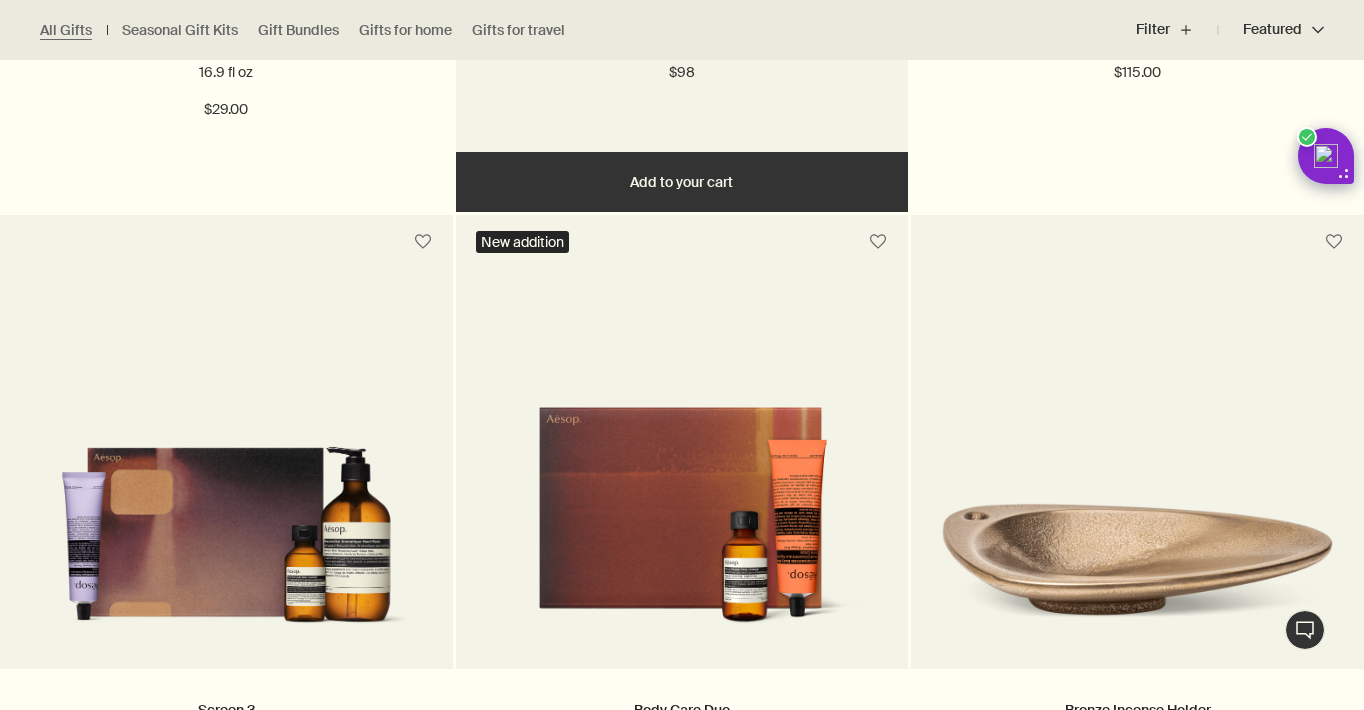 scroll, scrollTop: 6638, scrollLeft: 0, axis: vertical 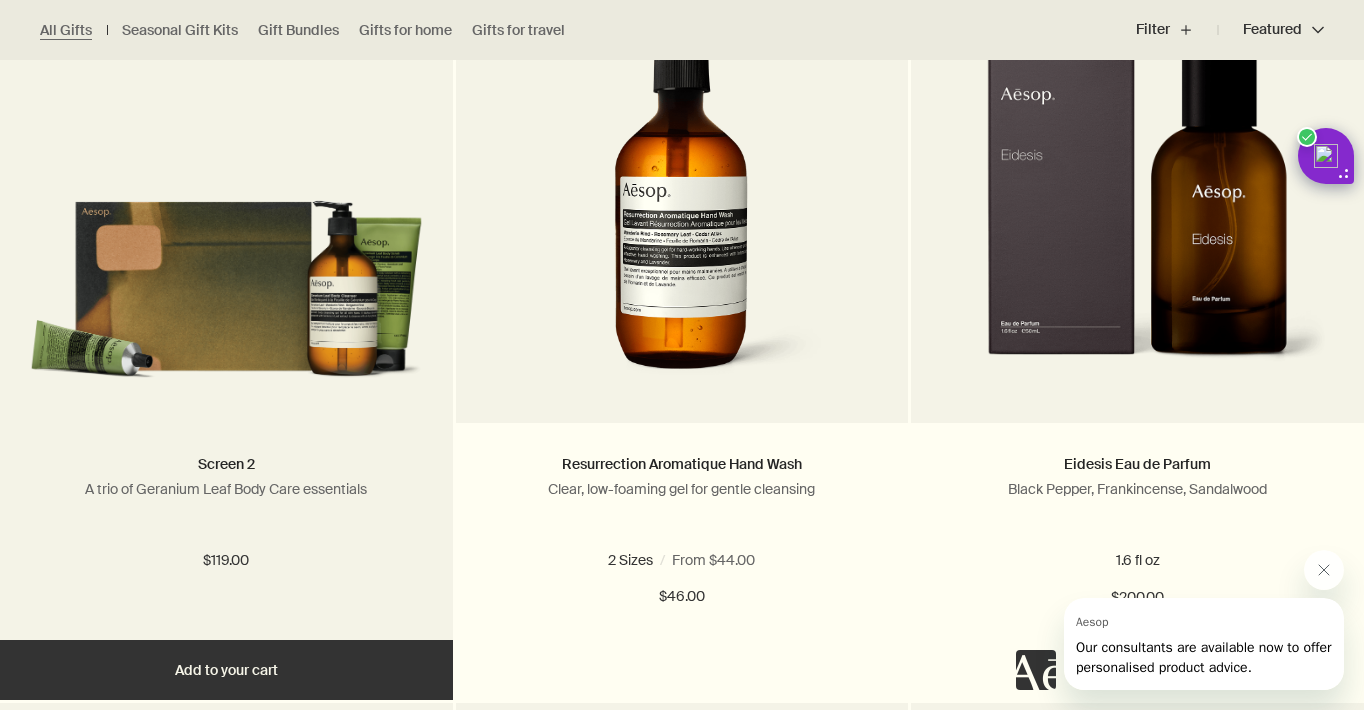 click at bounding box center (226, 274) 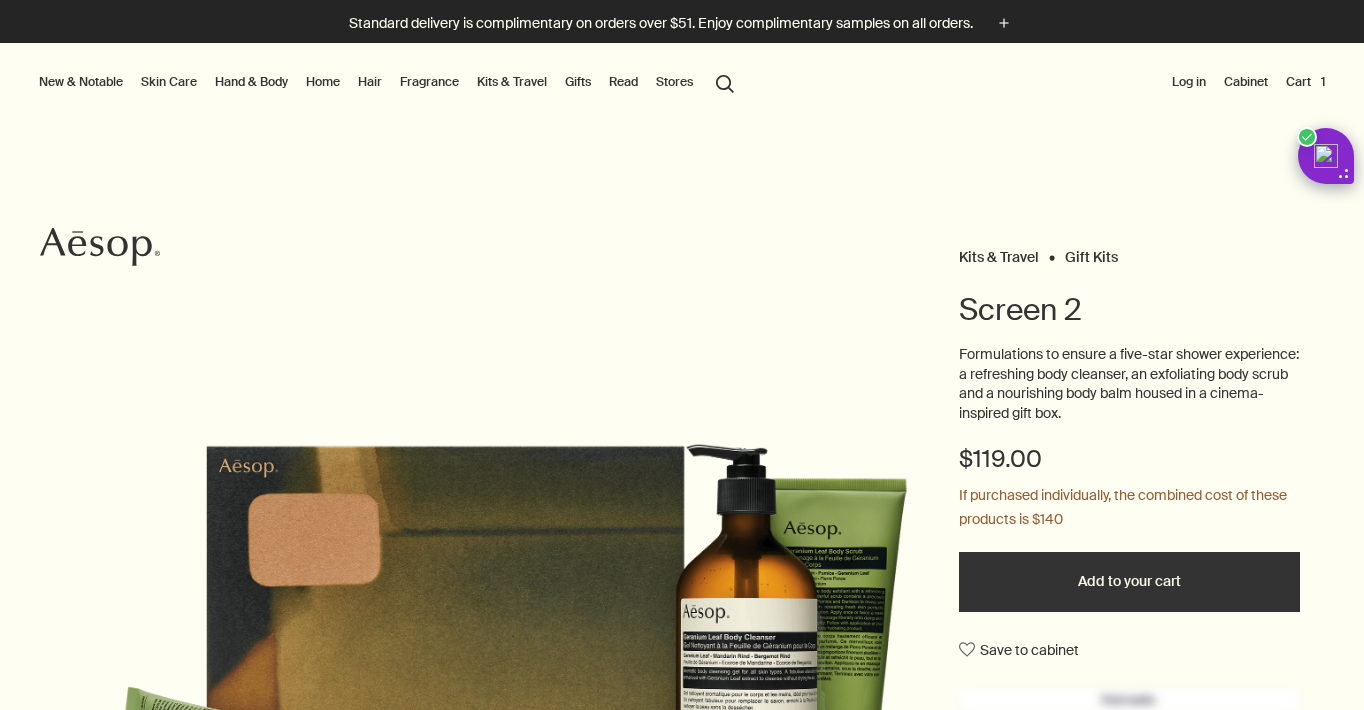 scroll, scrollTop: 0, scrollLeft: 0, axis: both 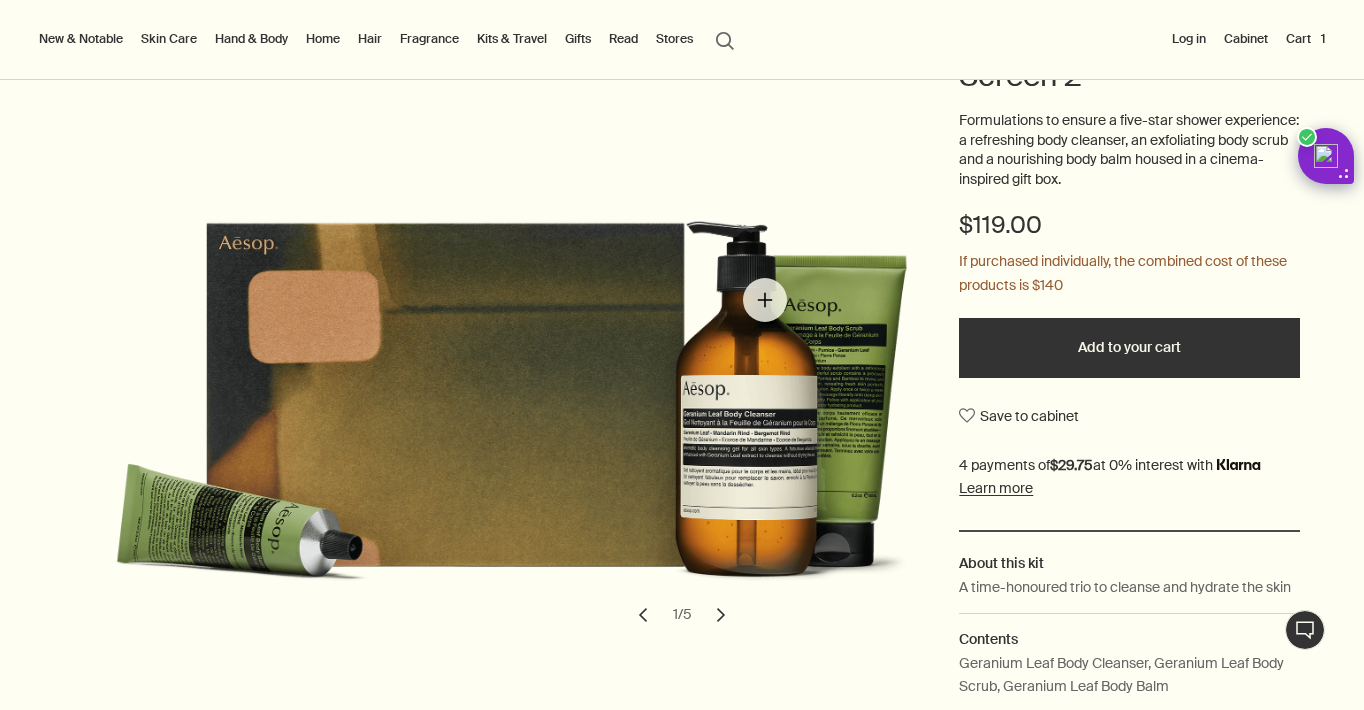 click at bounding box center [536, 369] 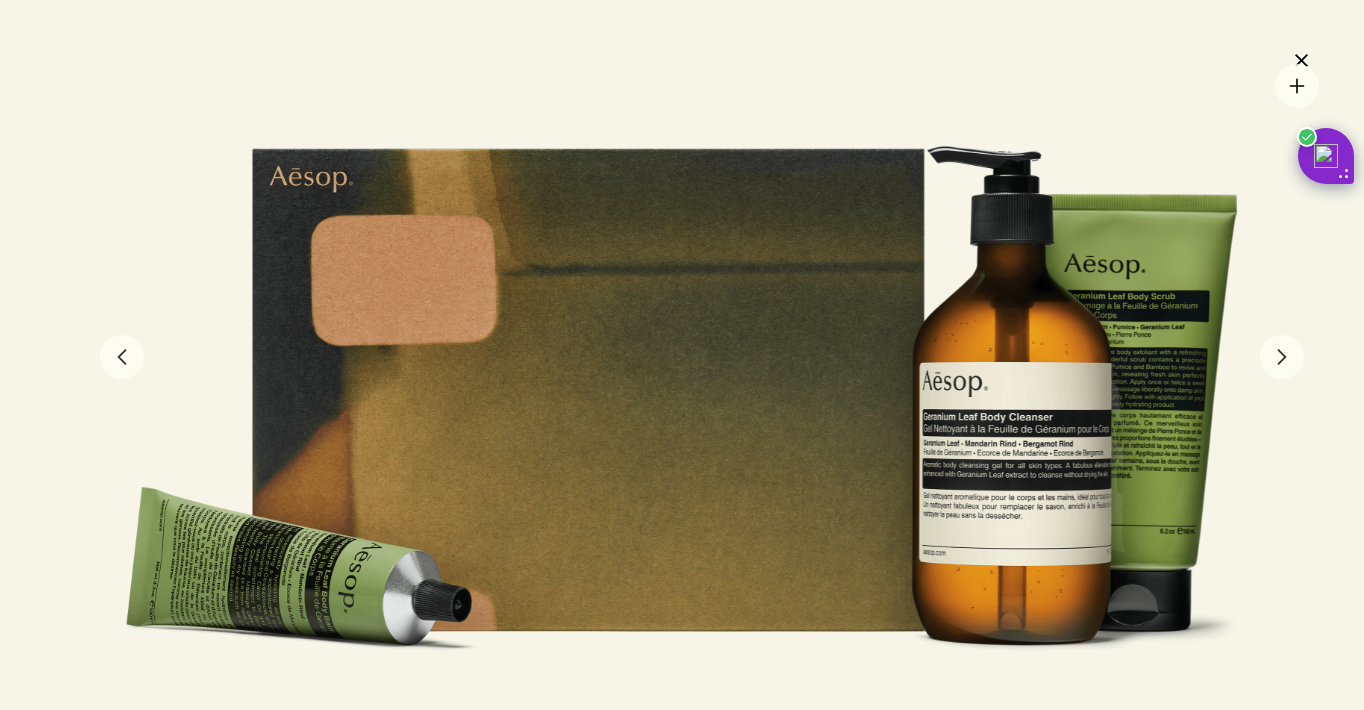 click at bounding box center [682, 355] 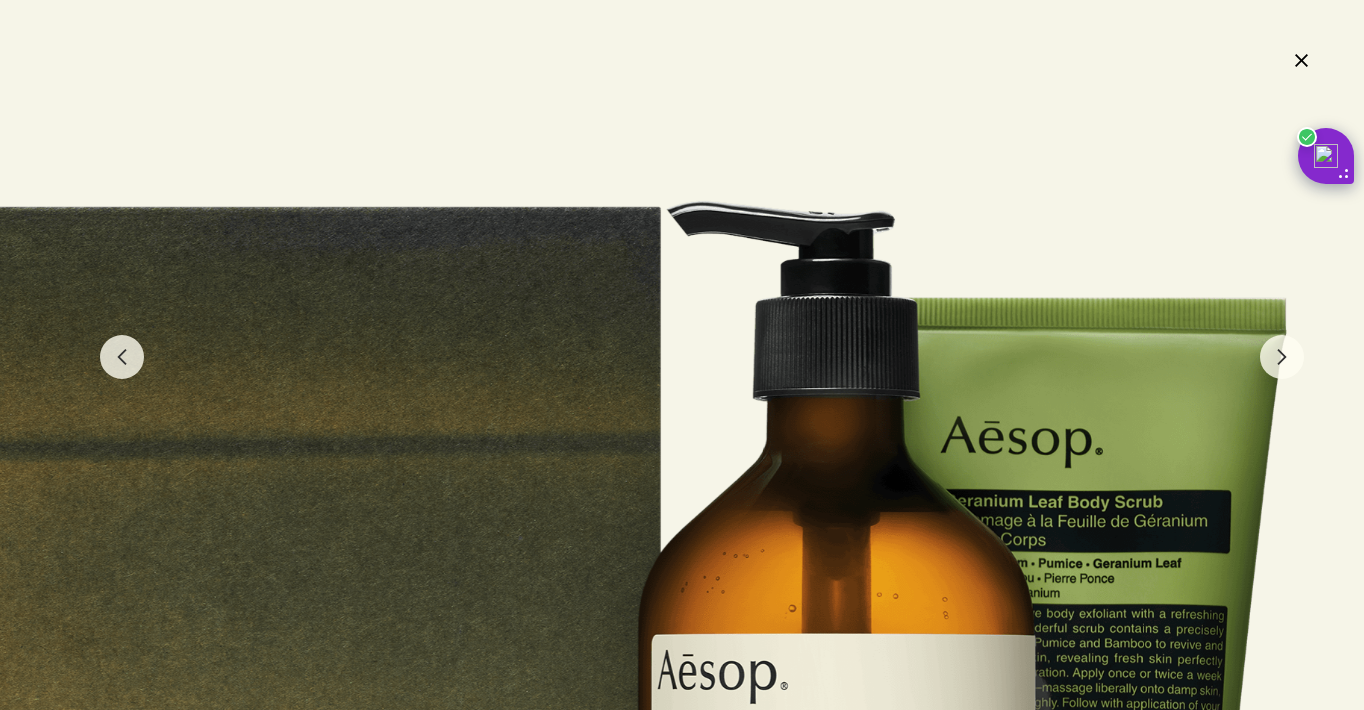 click on "close" at bounding box center [1301, 60] 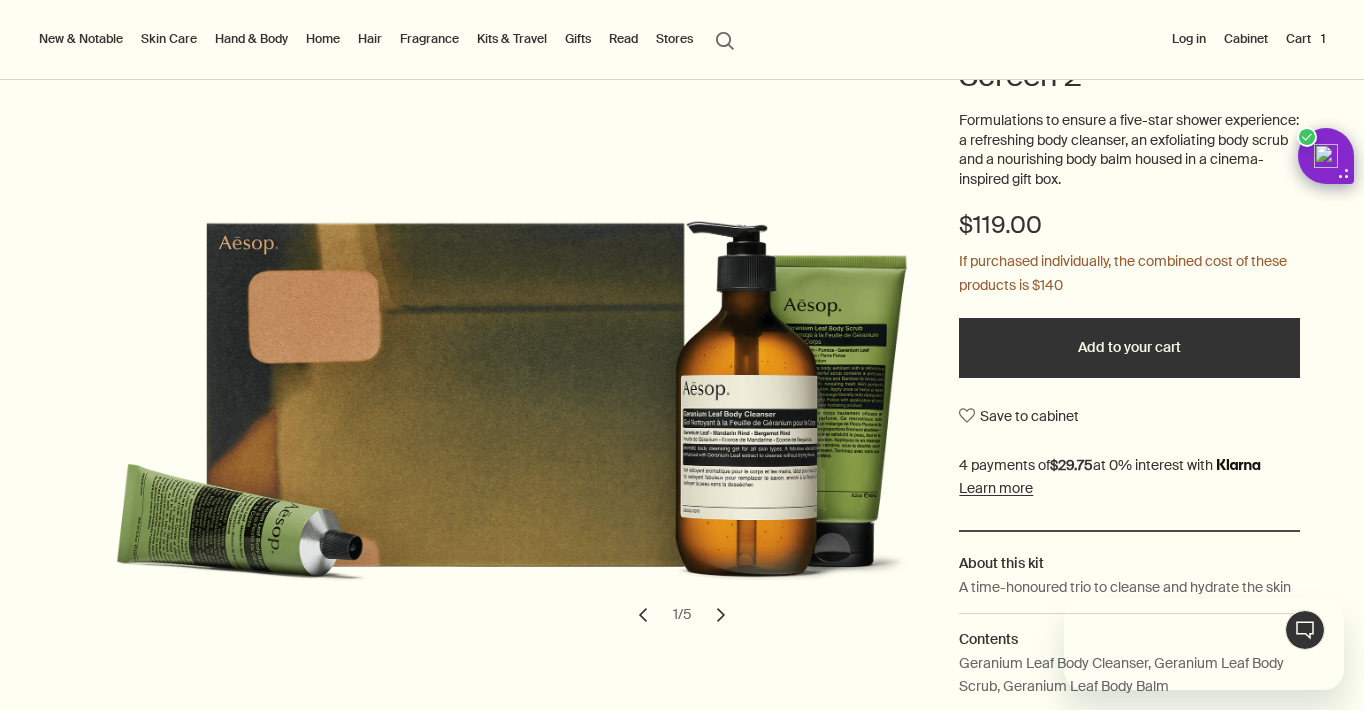 scroll, scrollTop: 0, scrollLeft: 0, axis: both 